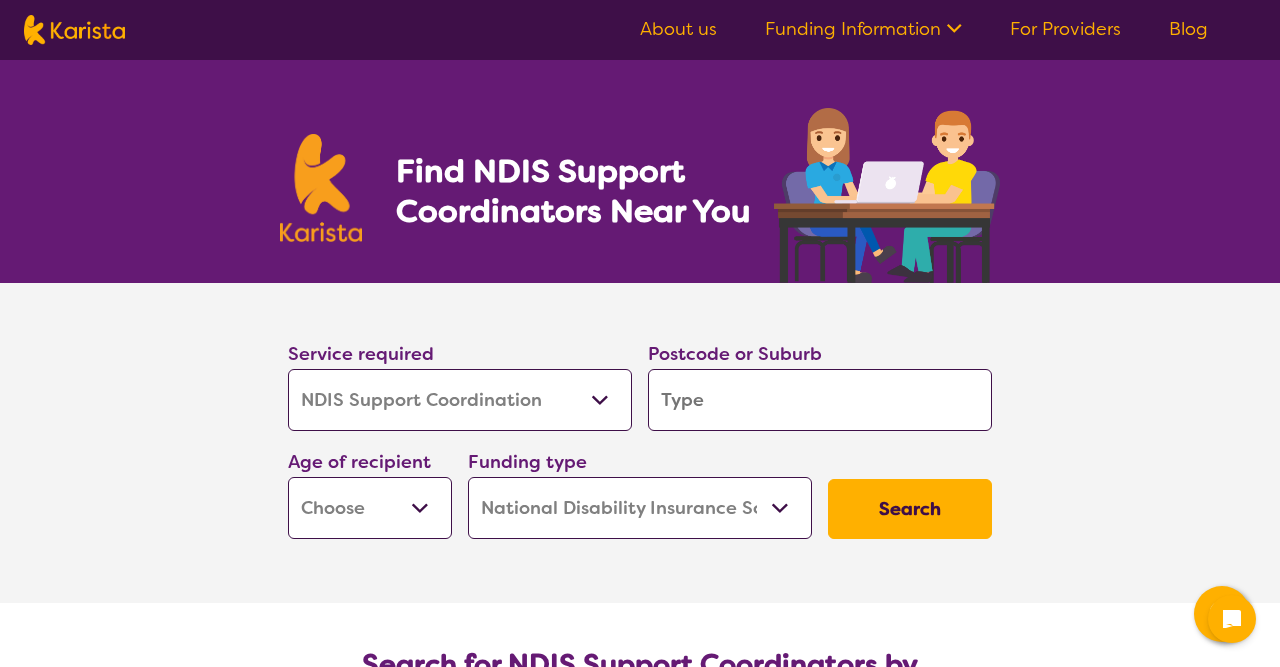 select on "NDIS Support Coordination" 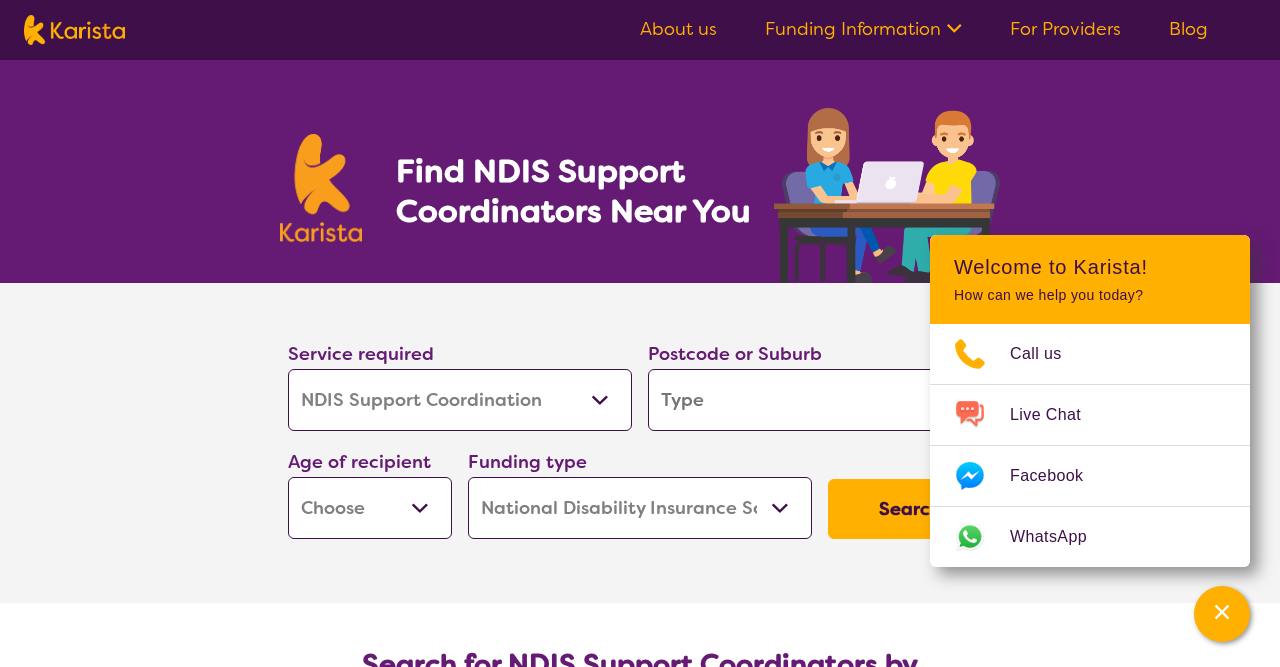 click at bounding box center (820, 400) 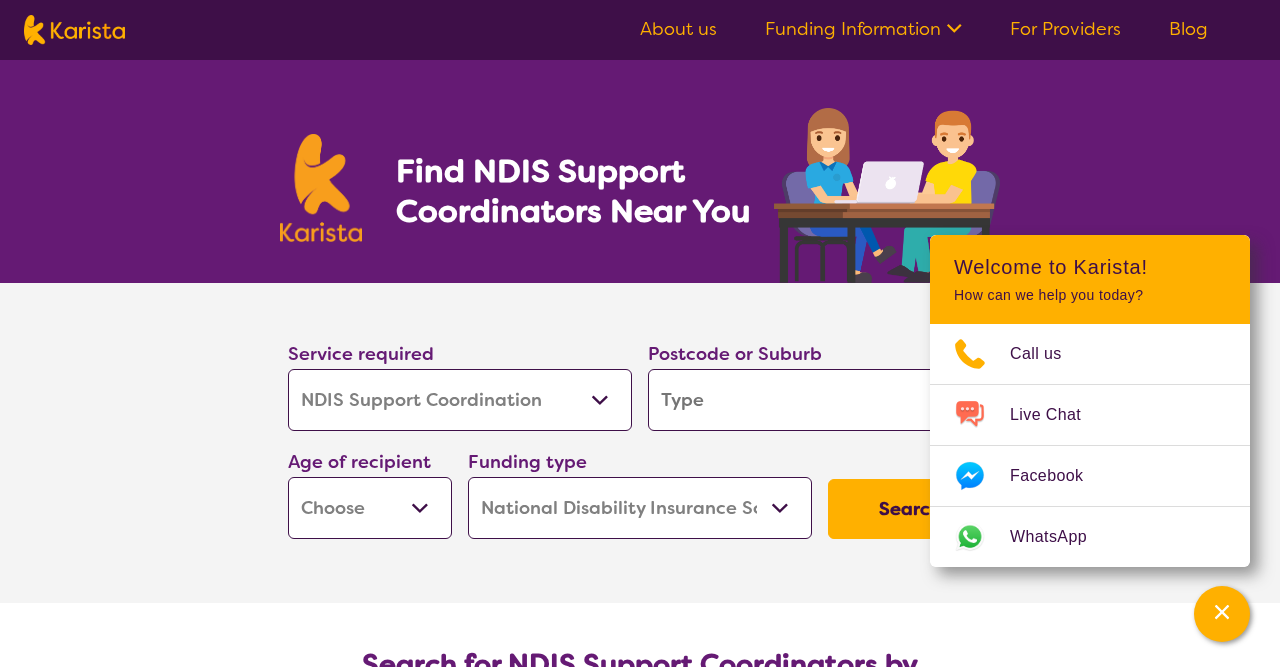 type on "0" 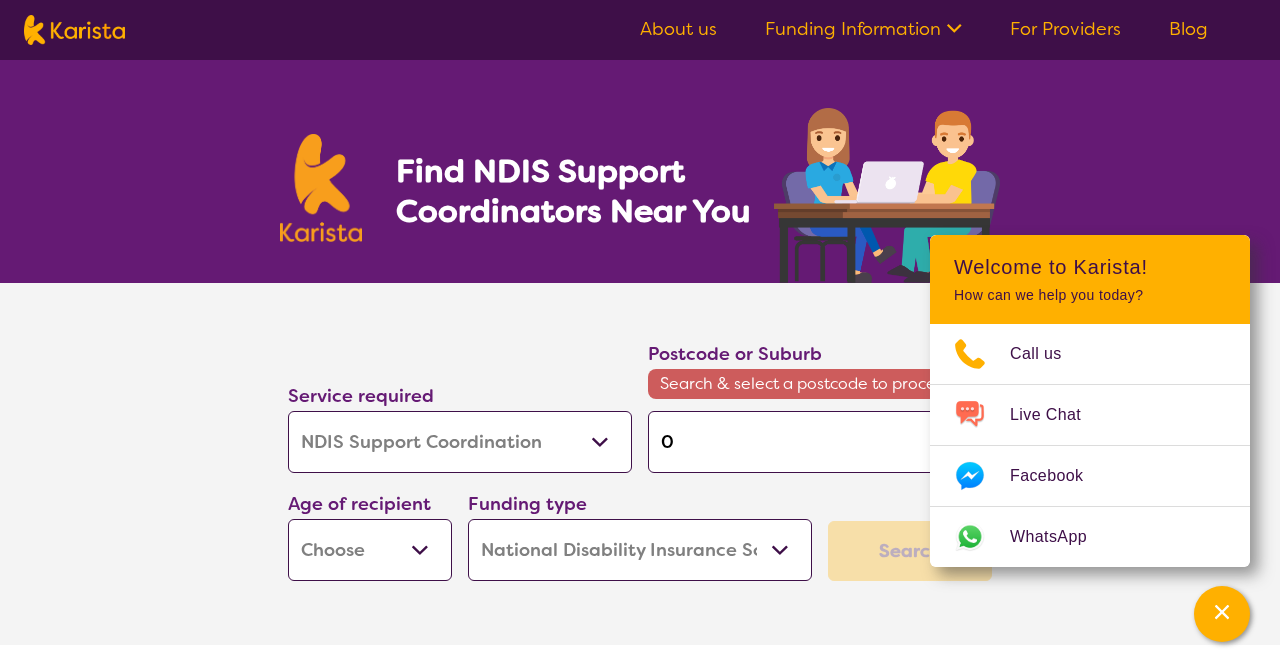 type on "08" 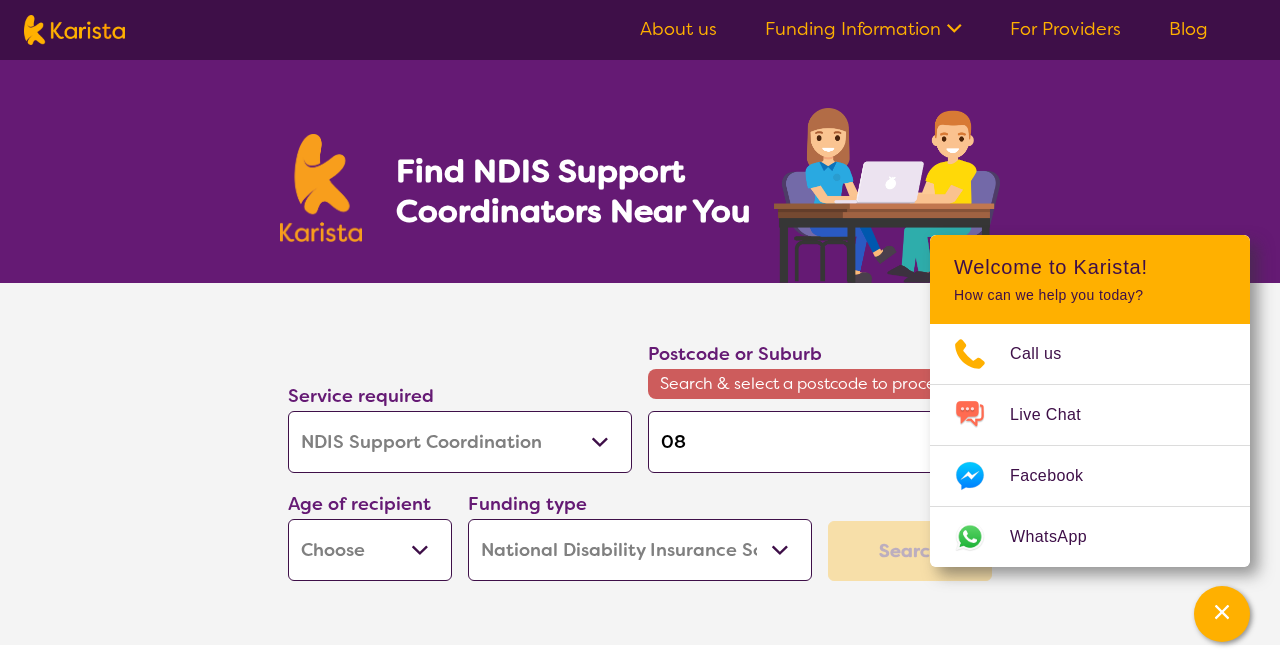 type on "[POSTCODE]" 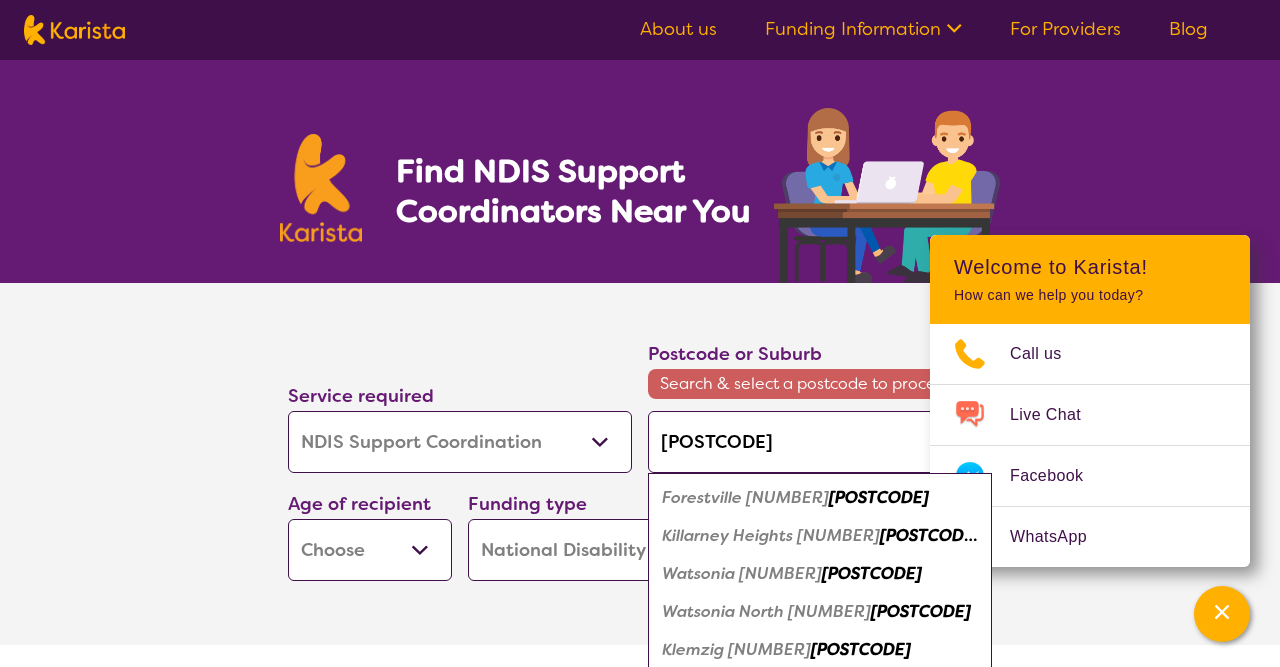 type on "[POSTCODE]" 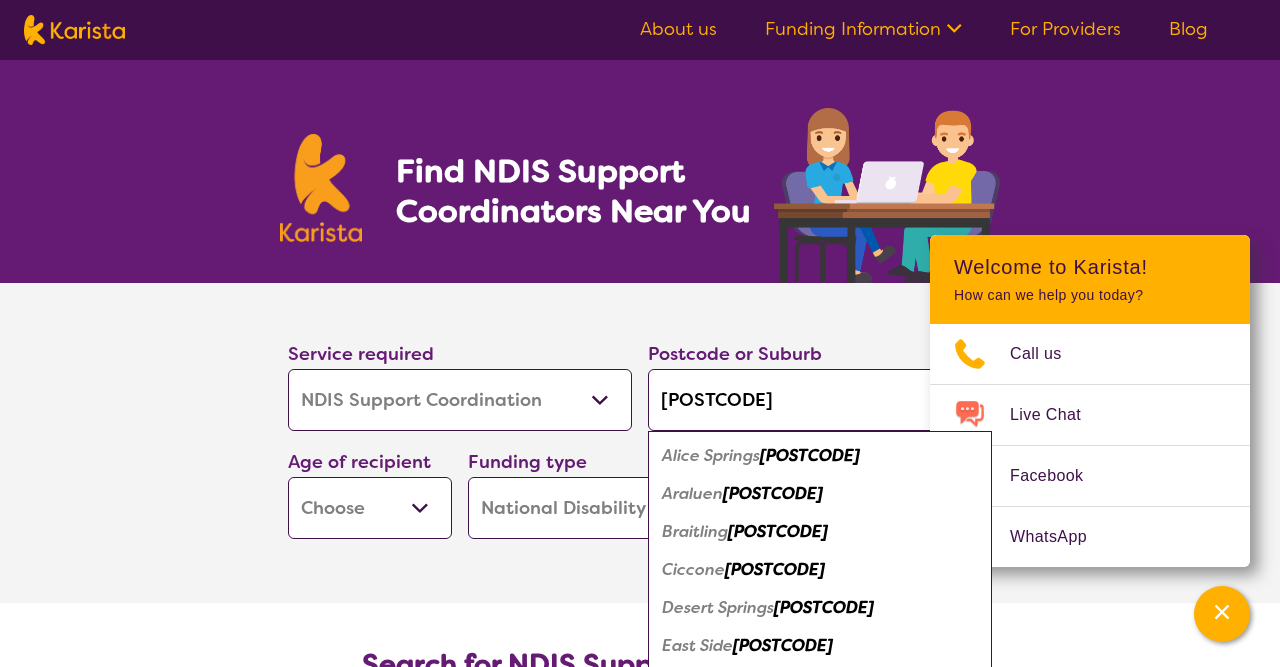 type on "[POSTCODE]" 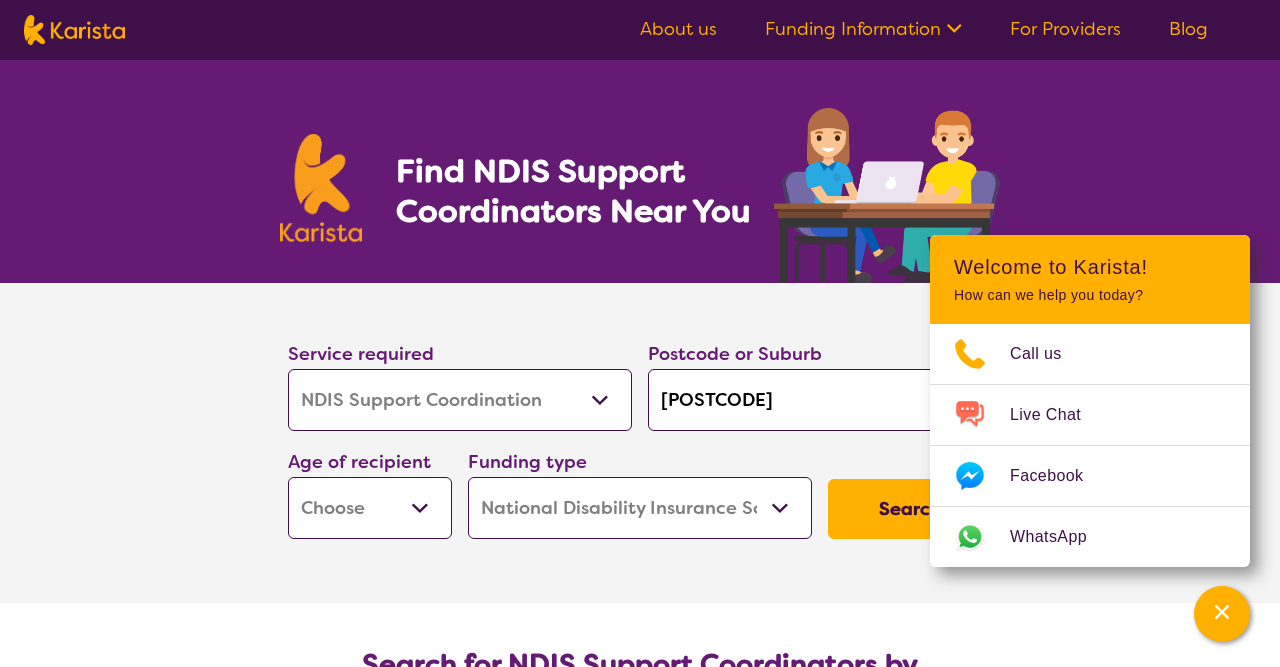 click on "Early Childhood - 0 to 9 Child - 10 to 11 Adolescent - 12 to 17 Adult - 18 to 64 Aged - 65+" at bounding box center (370, 508) 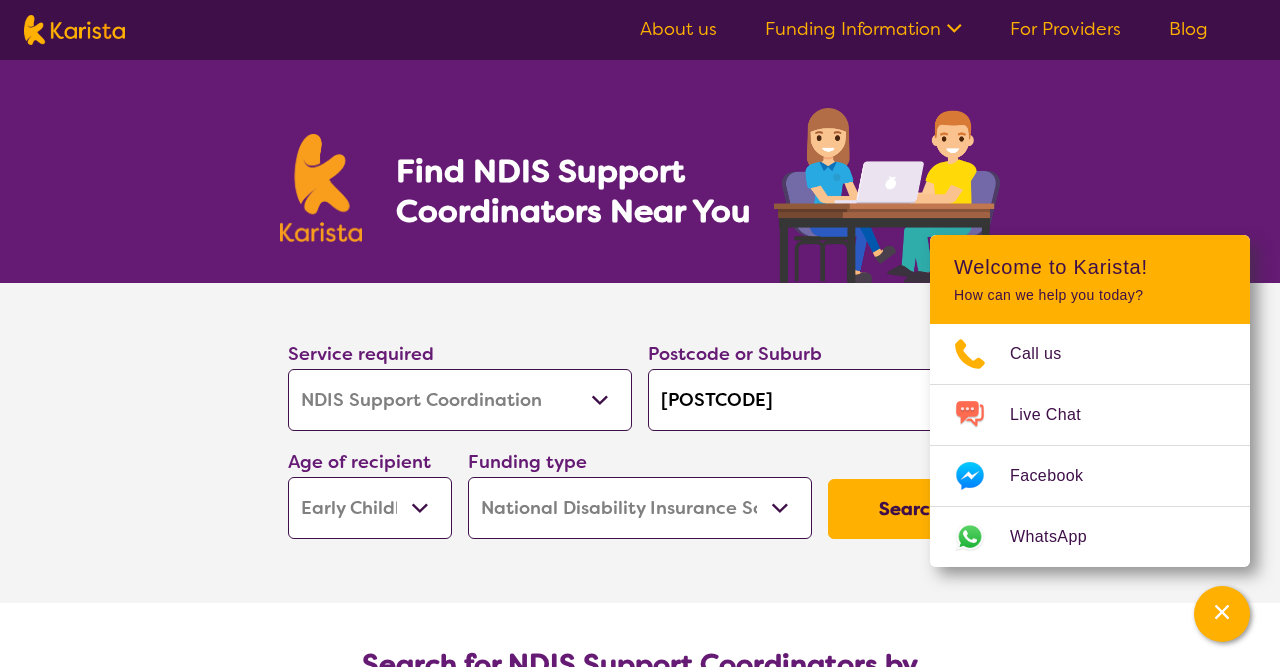 click on "Early Childhood - 0 to 9" at bounding box center [0, 0] 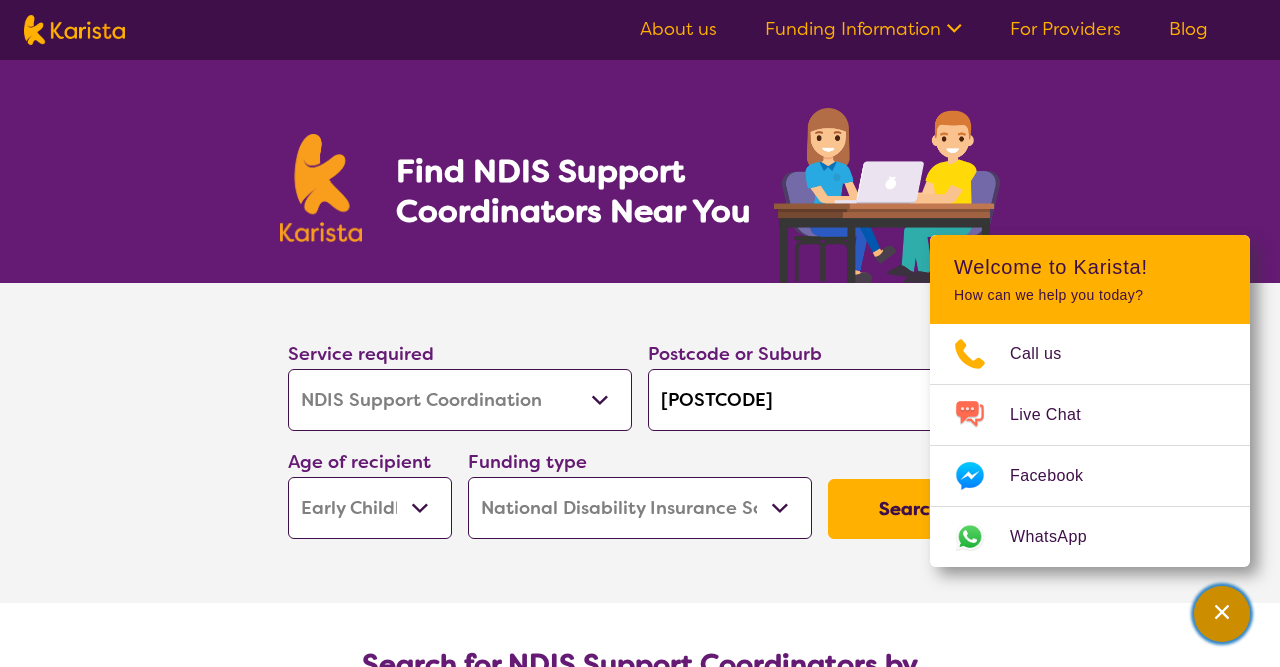 click 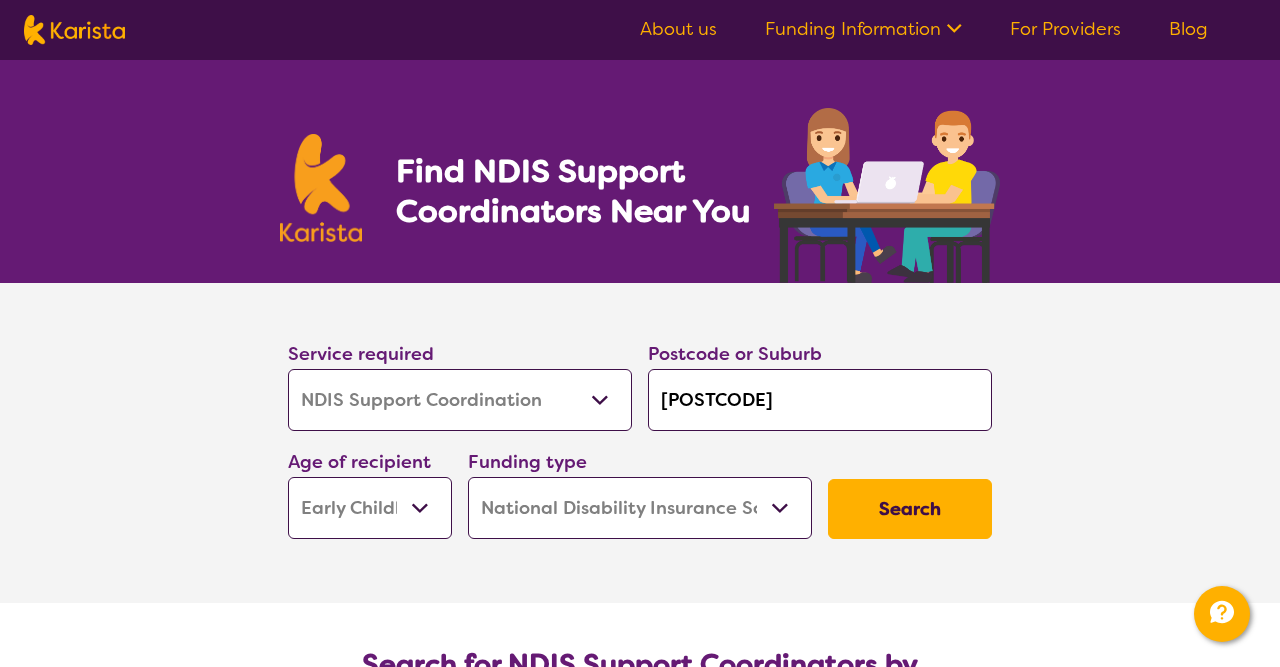 click on "Postcode or Suburb [POSTCODE] Age of recipient Early Childhood - 0 to 9 Child - 10 to 11 Adolescent - 12 to 17 Adult - 18 to 64 Aged - 65+ Funding type Home Care Package (HCP) National Disability Insurance Scheme (NDIS) I don't know Search" at bounding box center [640, 443] 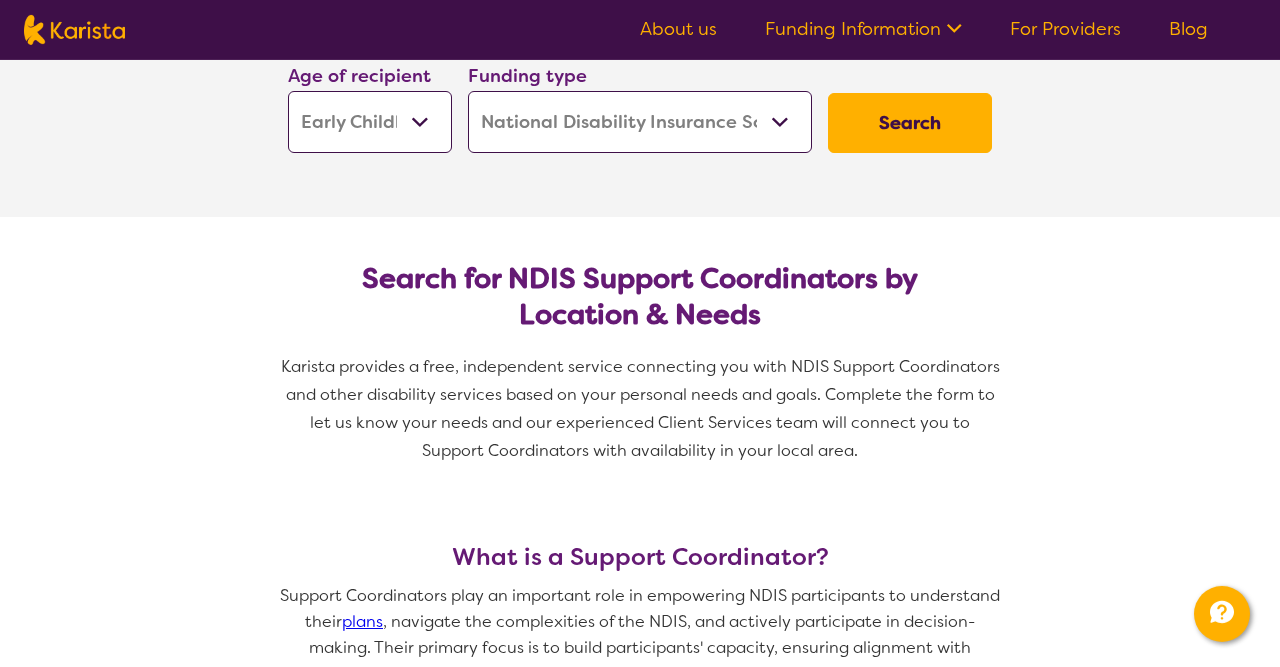 scroll, scrollTop: 364, scrollLeft: 0, axis: vertical 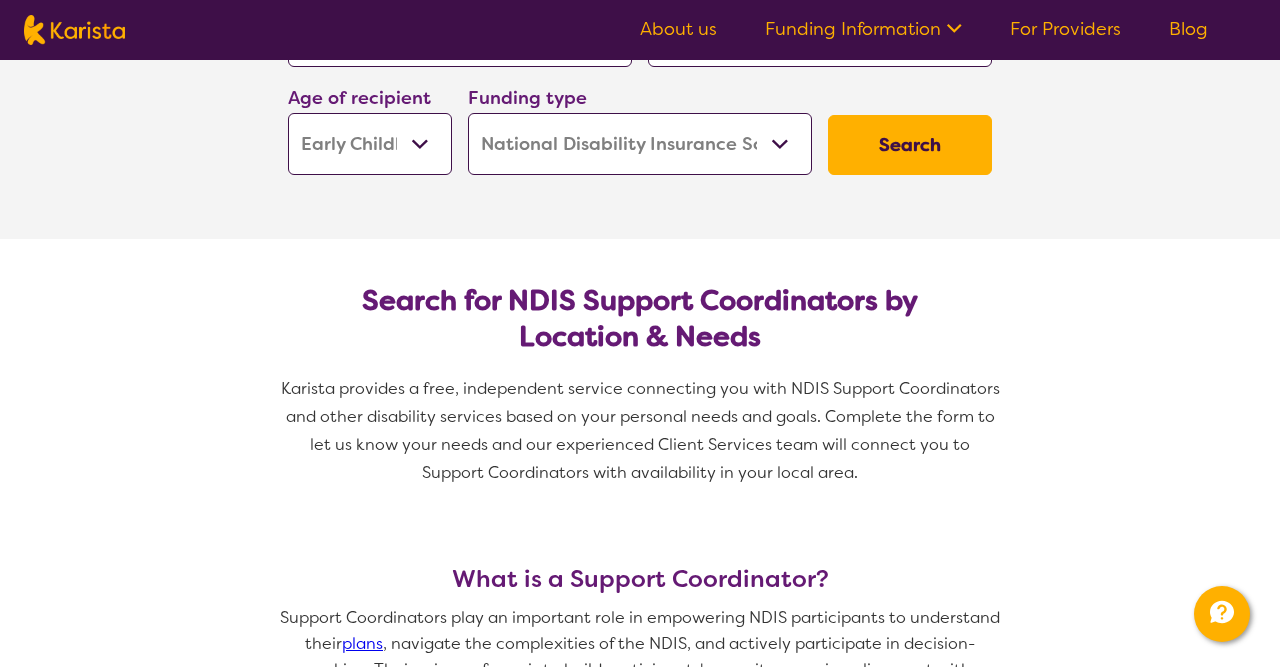 click on "Search" at bounding box center (910, 145) 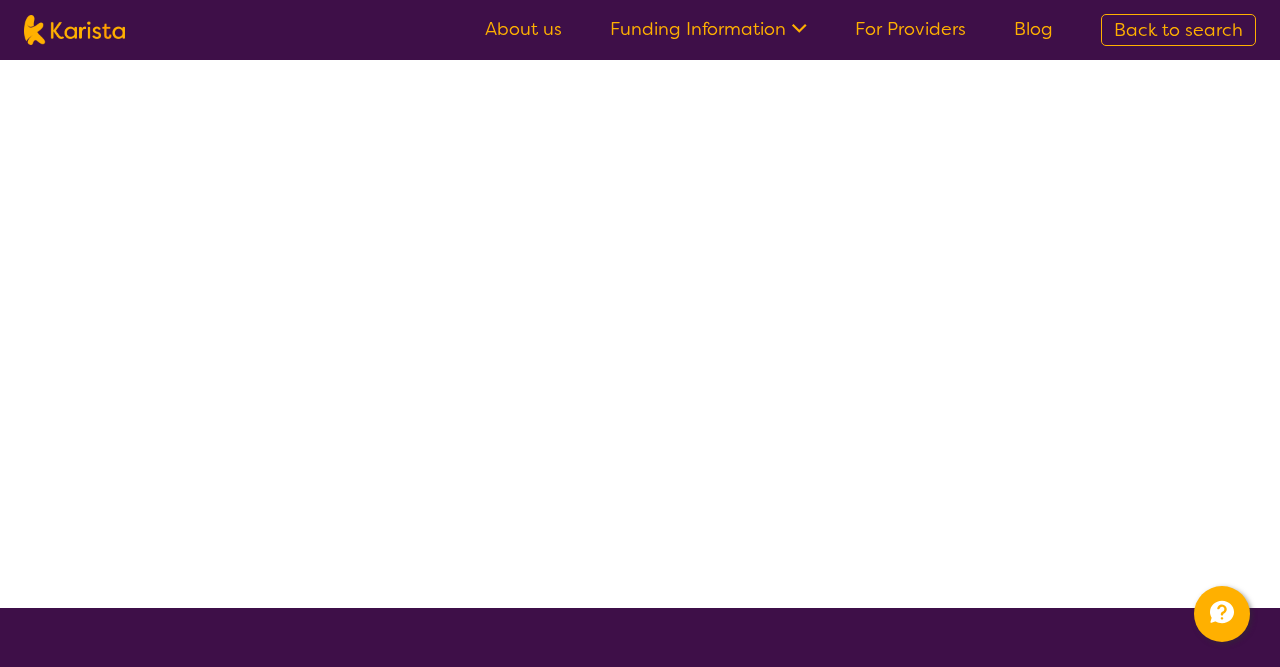 scroll, scrollTop: 0, scrollLeft: 0, axis: both 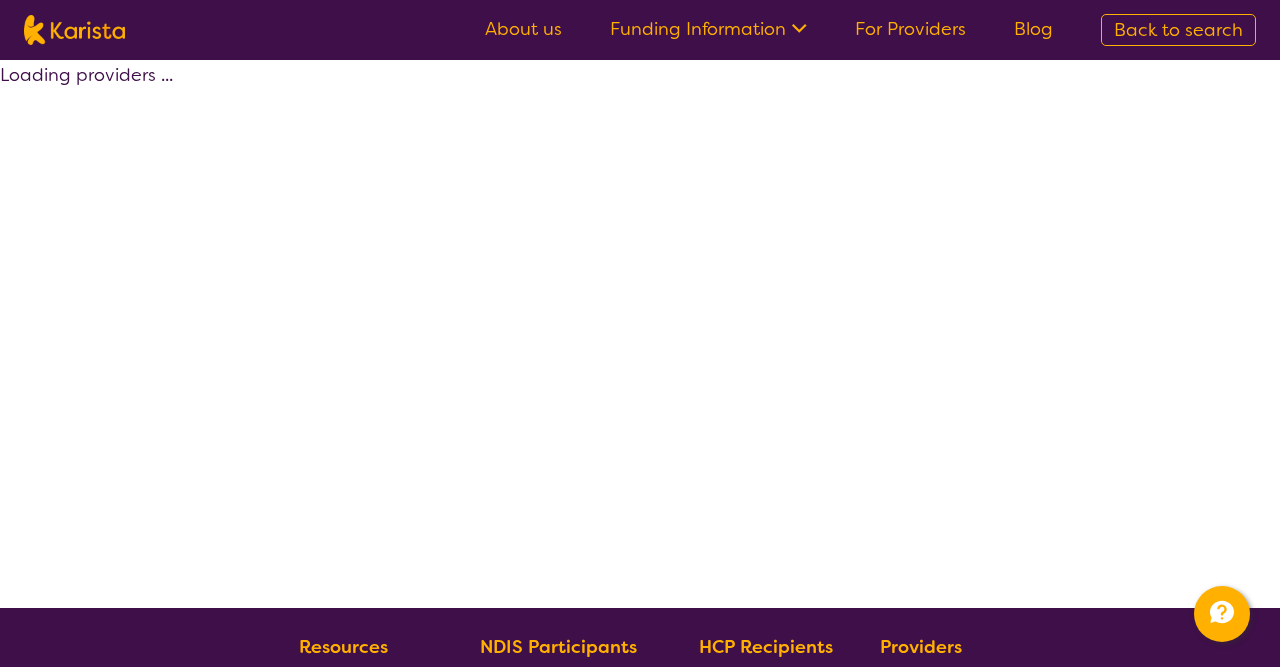 select on "NDIS Support Coordination" 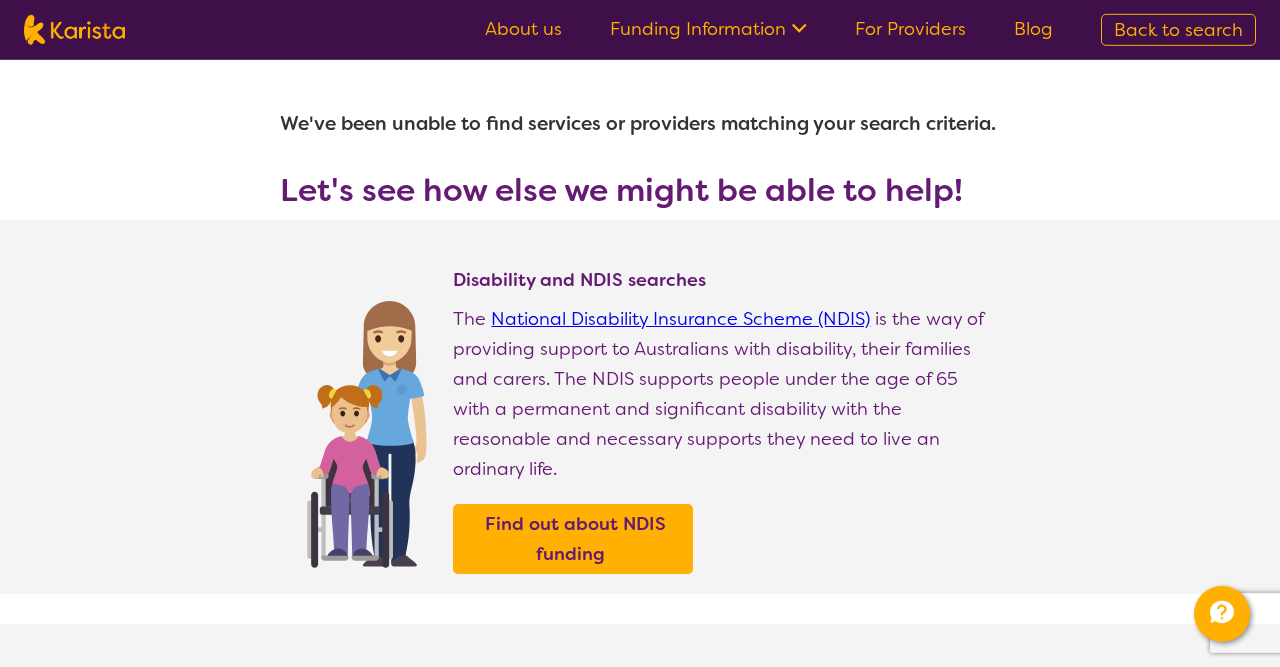 scroll, scrollTop: 0, scrollLeft: 0, axis: both 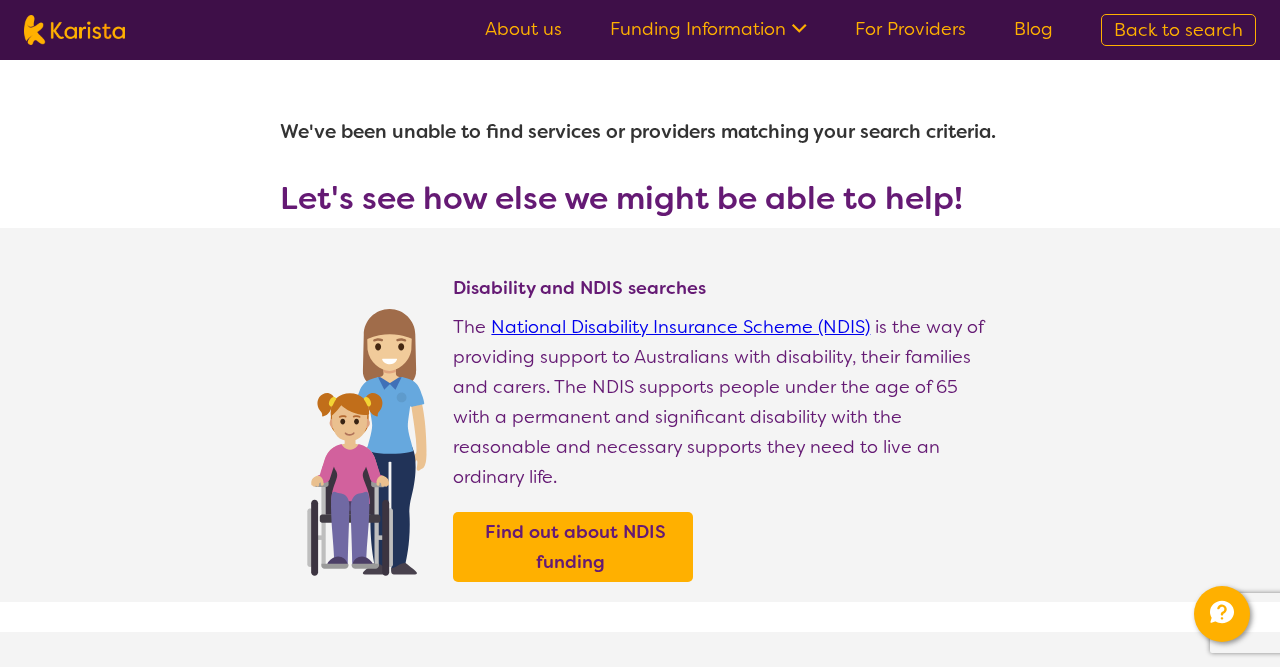 click on "For Providers" at bounding box center (910, 29) 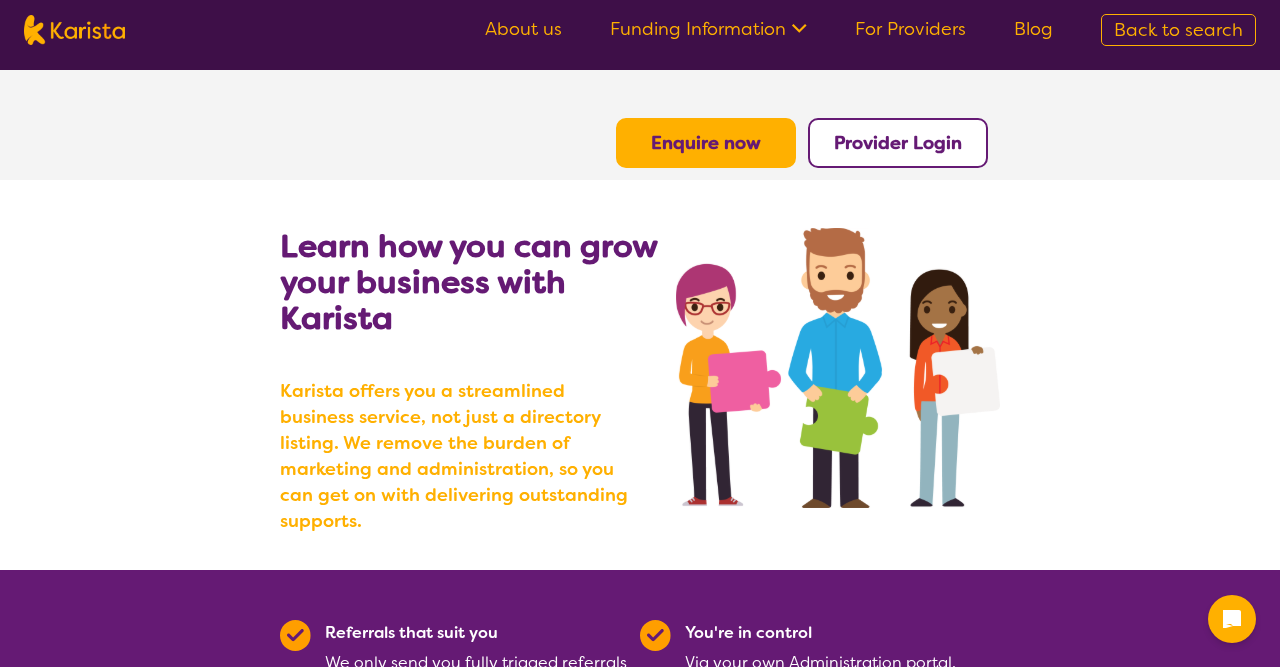 scroll, scrollTop: 0, scrollLeft: 0, axis: both 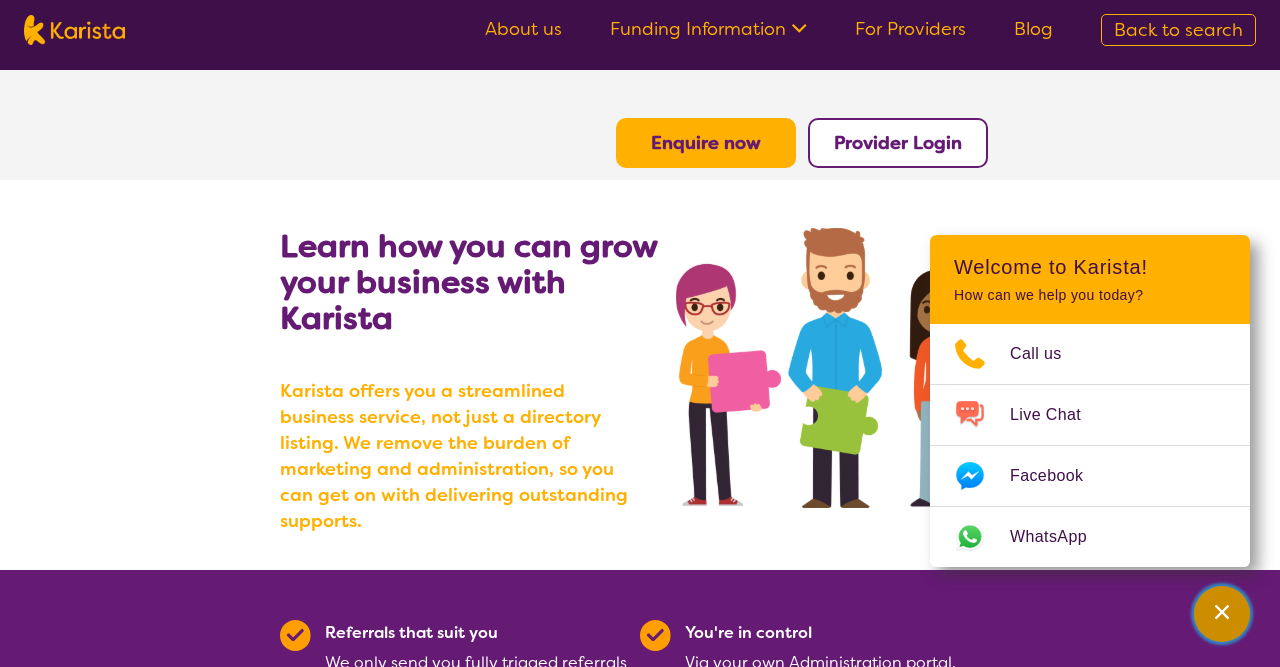 click 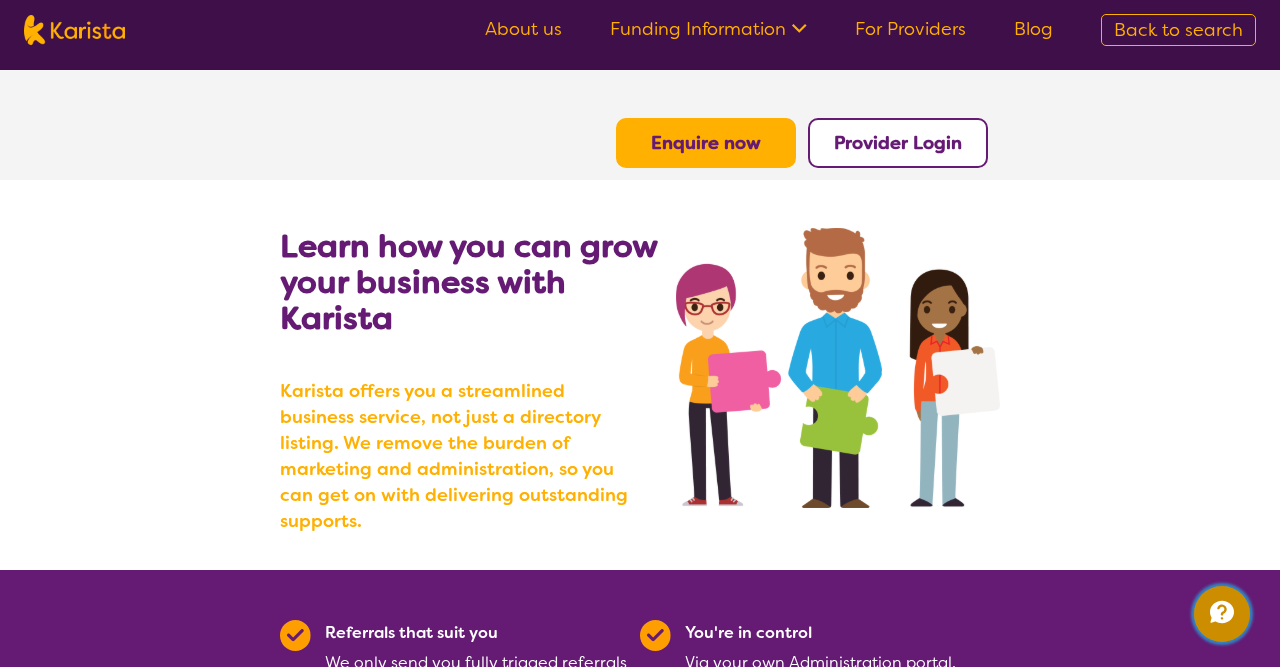 type 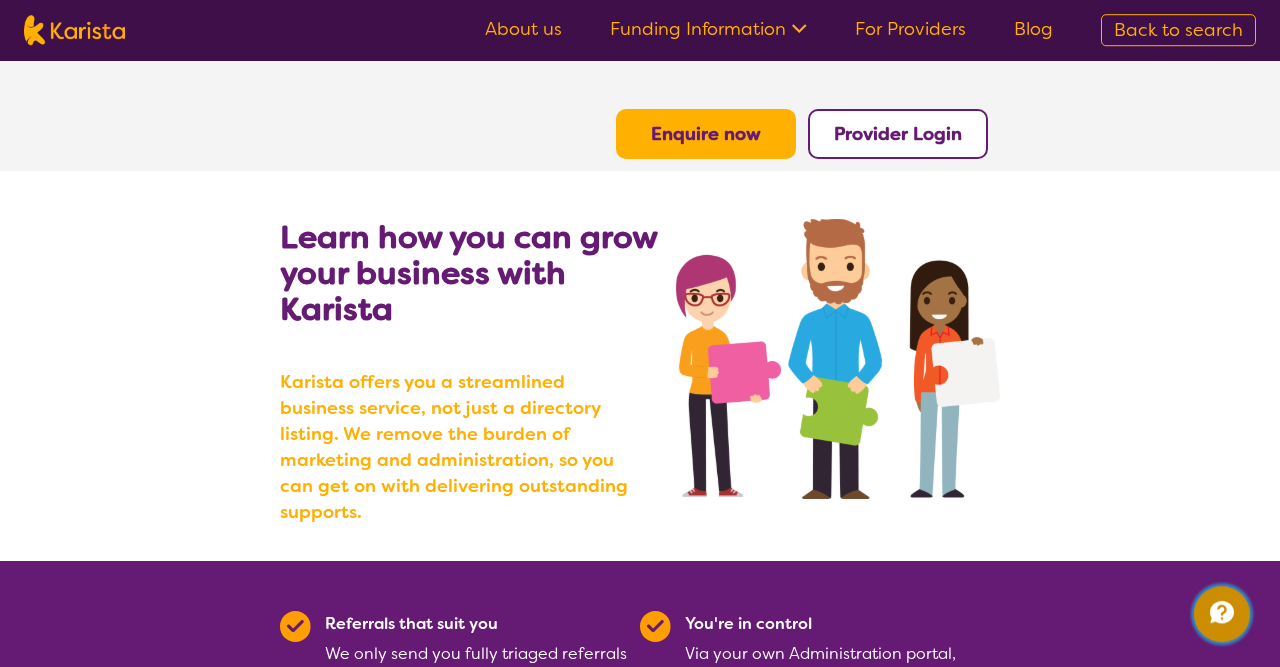 scroll, scrollTop: 0, scrollLeft: 0, axis: both 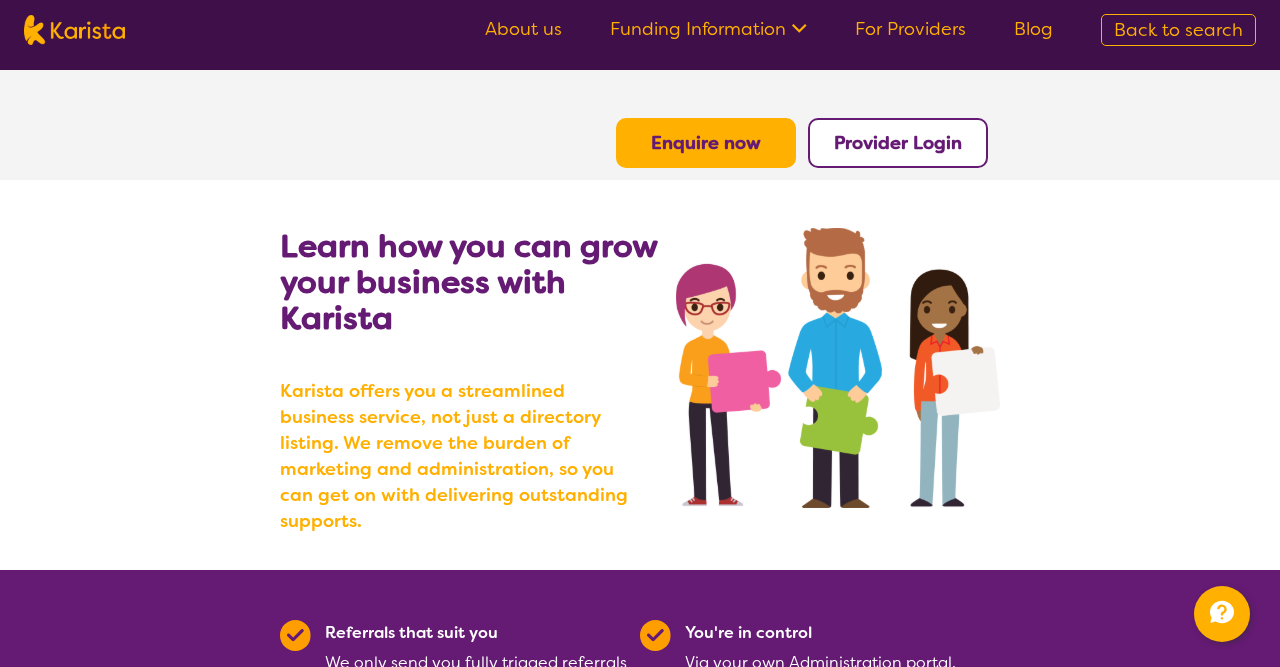 click on "Provider Login" at bounding box center (898, 143) 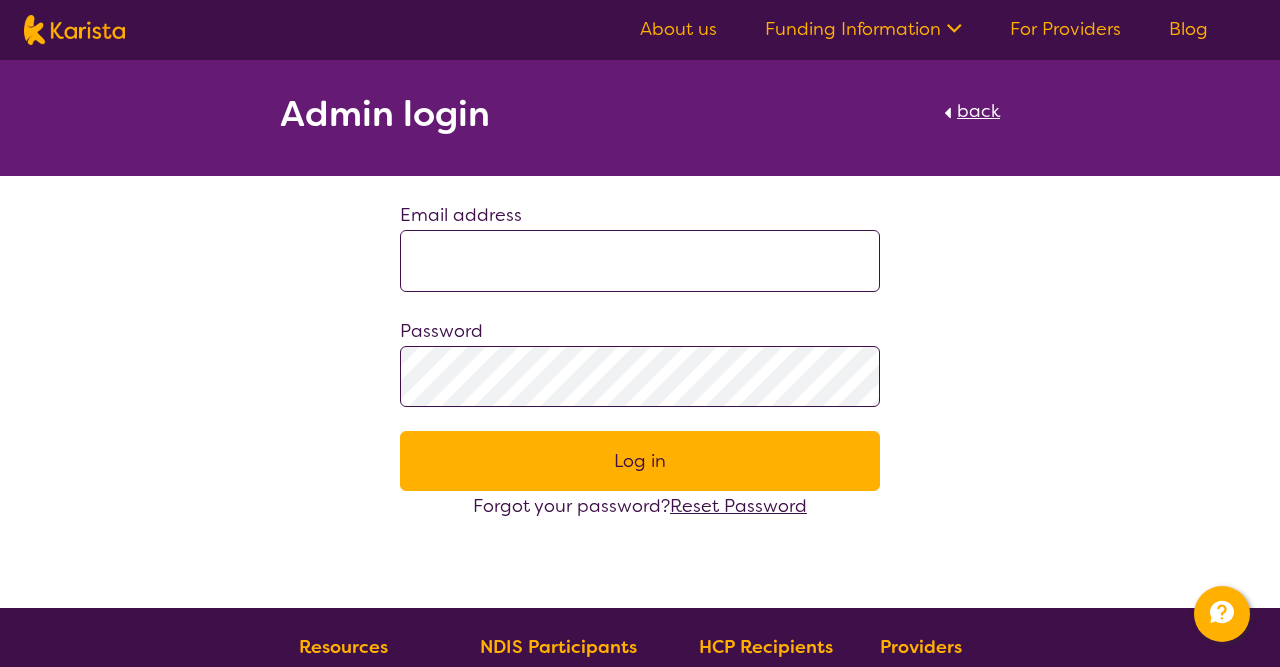 click on "back" at bounding box center [978, 111] 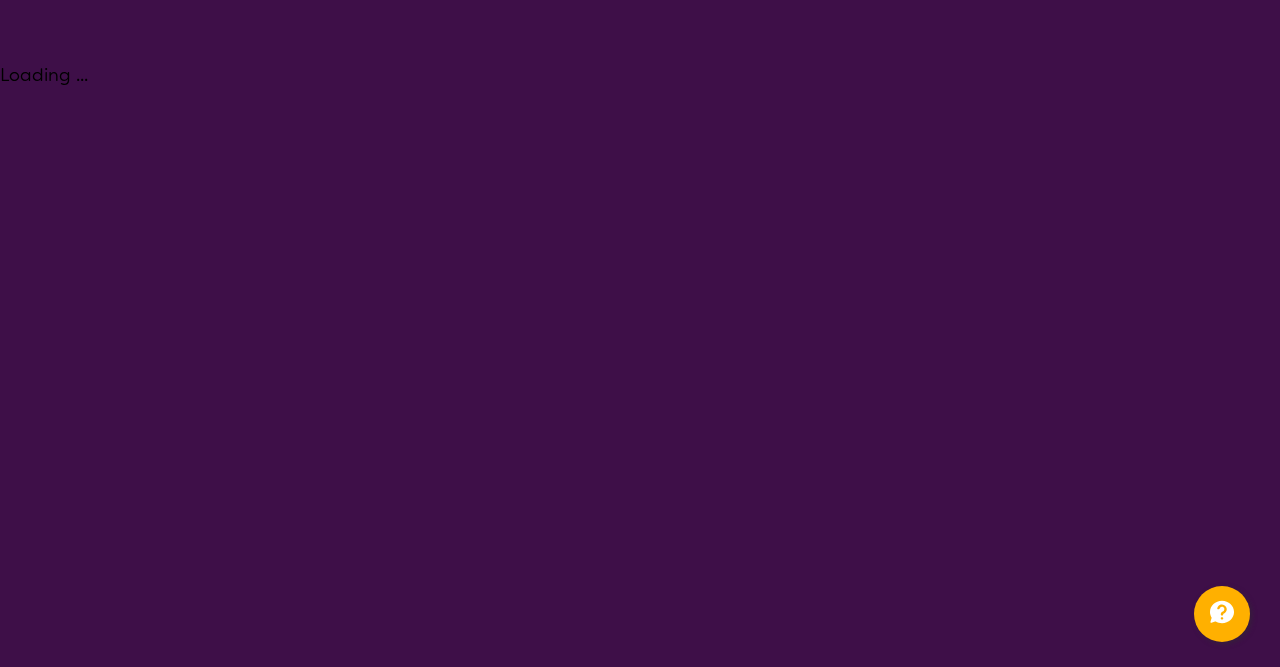 select on "NDIS Support Coordination" 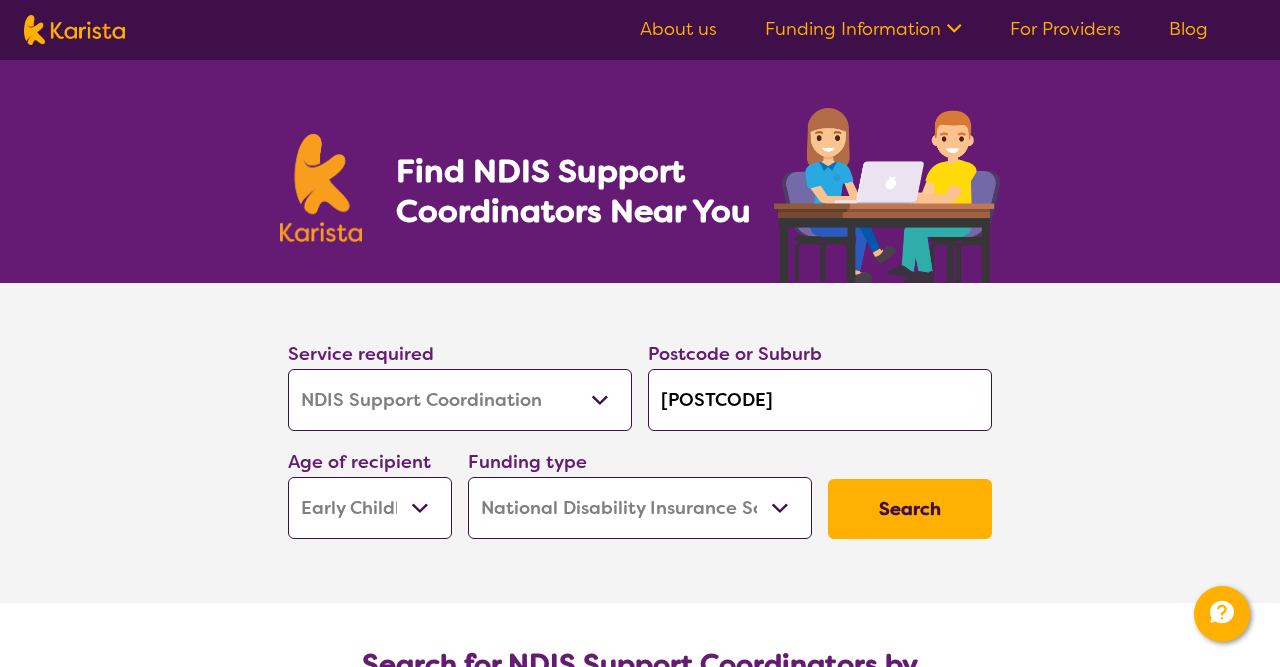 click 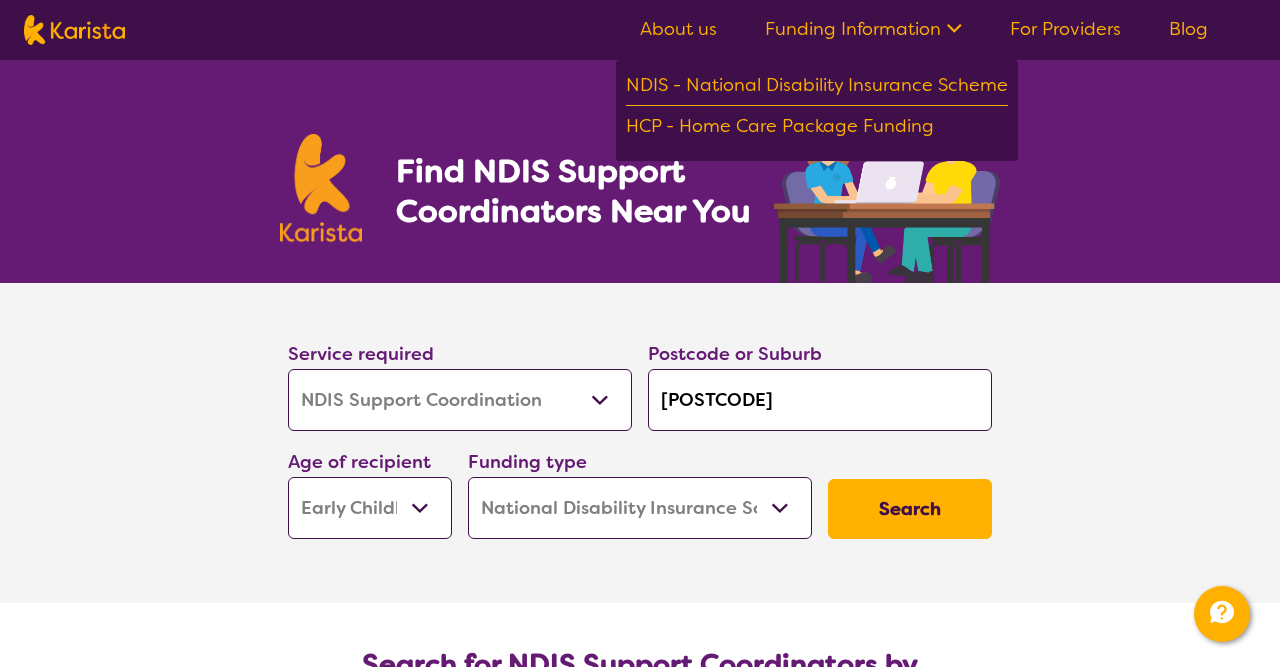click on "Home Care Package (HCP) National Disability Insurance Scheme (NDIS) I don't know" at bounding box center [640, 508] 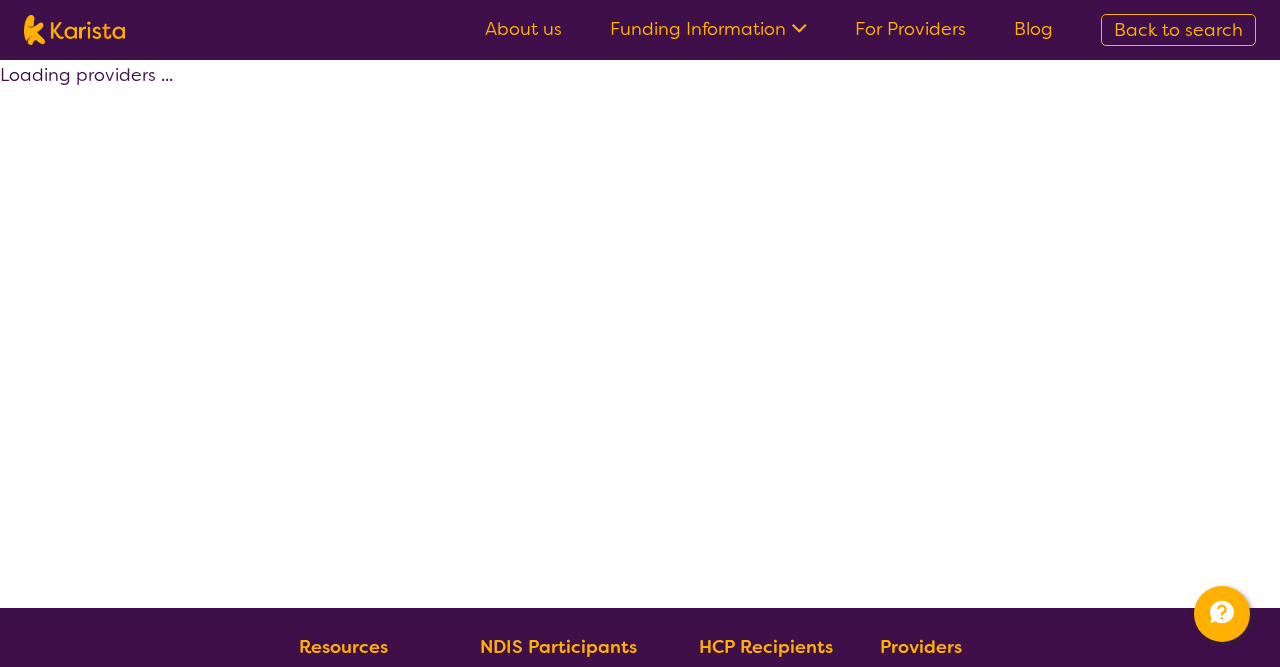select on "NDIS Support Coordination" 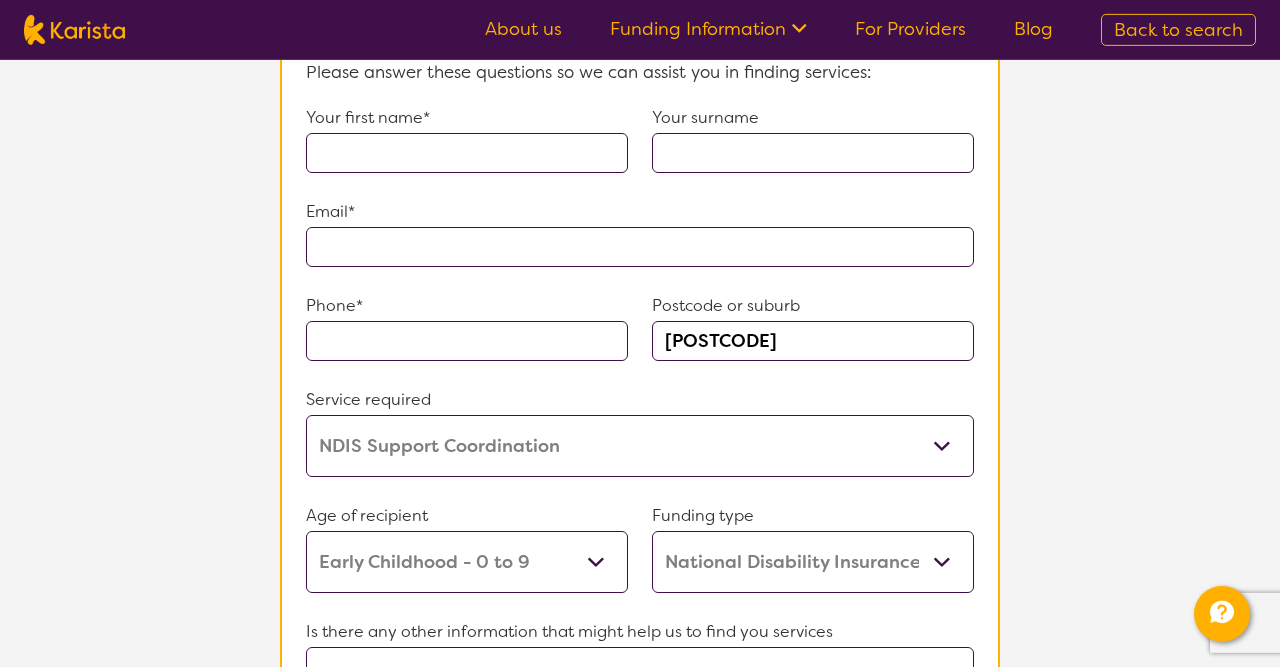 scroll, scrollTop: 1612, scrollLeft: 0, axis: vertical 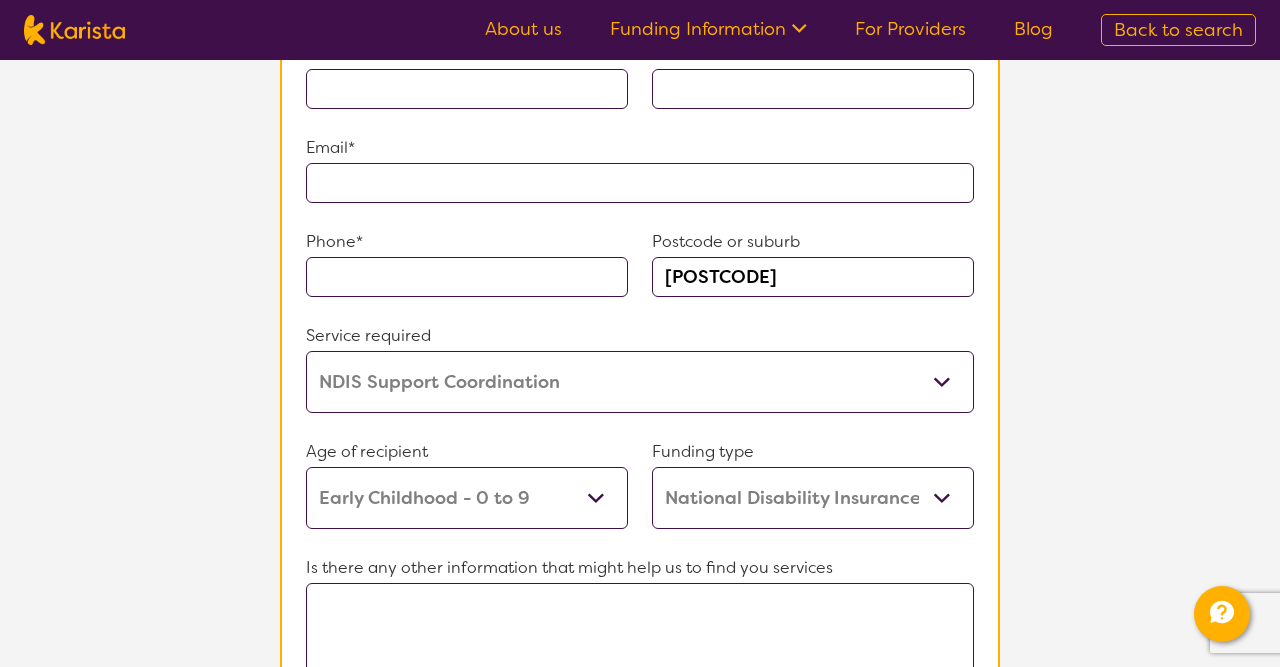 click on "Allied Health Assistant Assessment (ADHD or Autism) Behaviour support Counselling Dietitian Domestic and home help Employment Support Exercise physiology Home Care Package Provider Key Worker NDIS Plan management NDIS Support Coordination Nursing services Occupational therapy Personal care Physiotherapy Podiatry Psychology Psychosocial Recovery Coach Respite Speech therapy Supported accommodation Support worker" at bounding box center [640, 382] 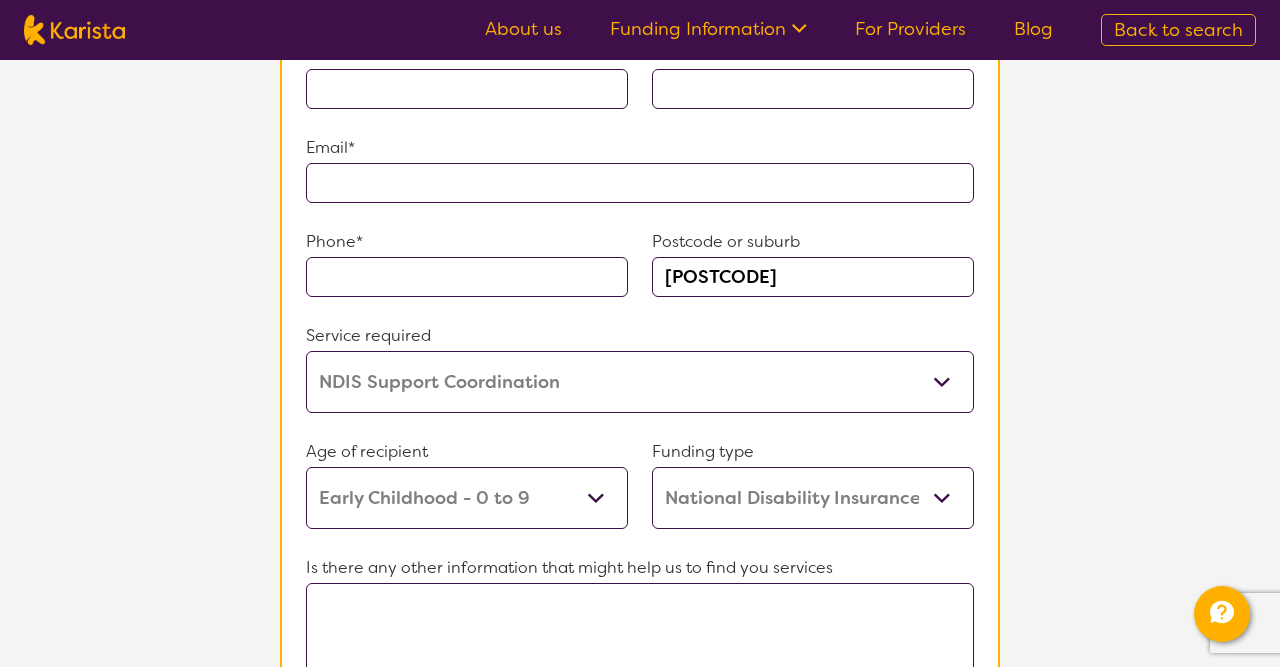 select on "Allied Health Assistant" 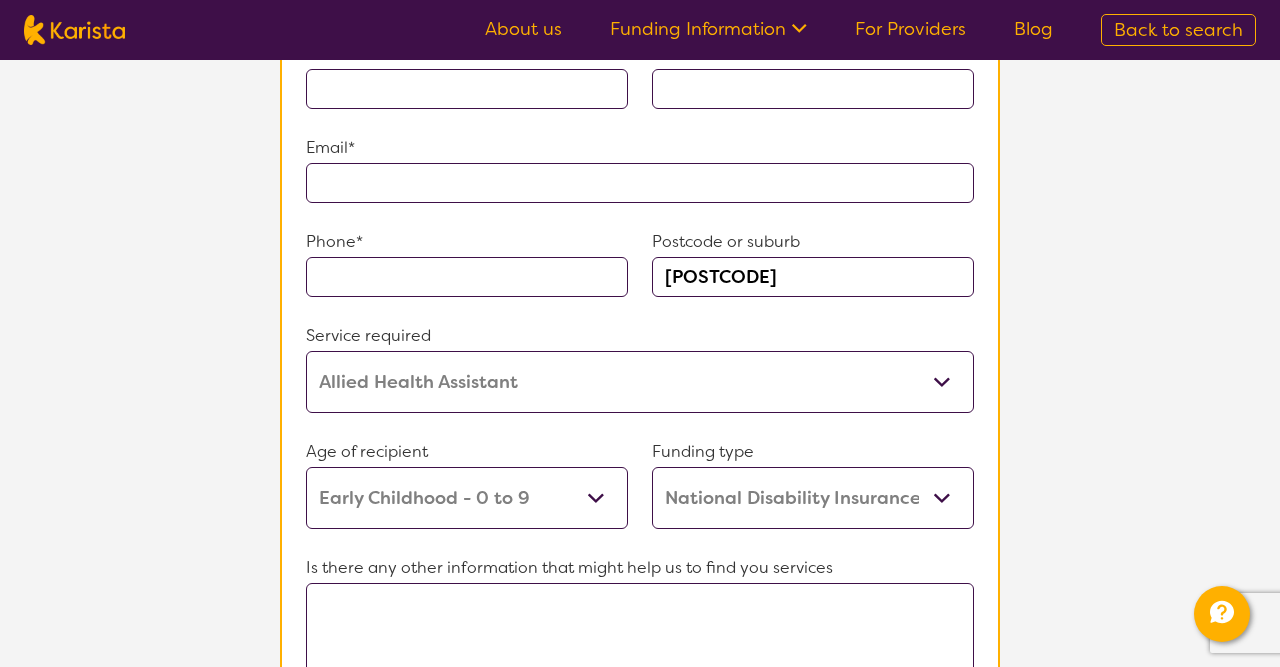 click on "Allied Health Assistant" at bounding box center [0, 0] 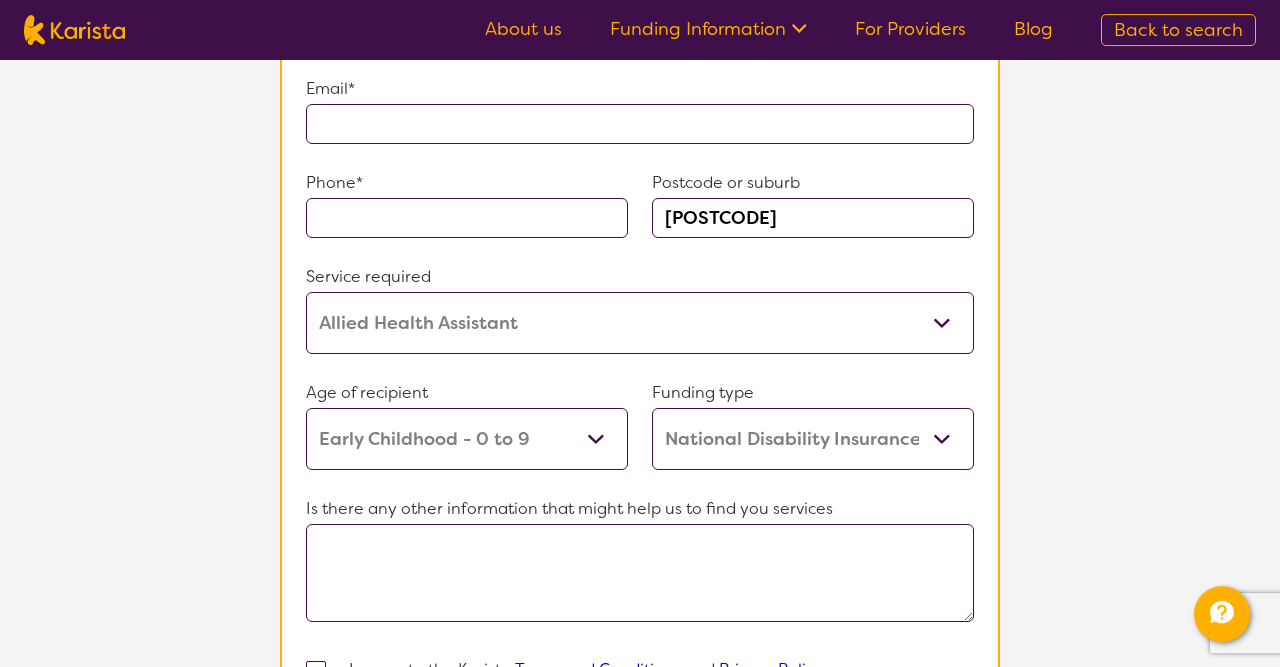 scroll, scrollTop: 1768, scrollLeft: 0, axis: vertical 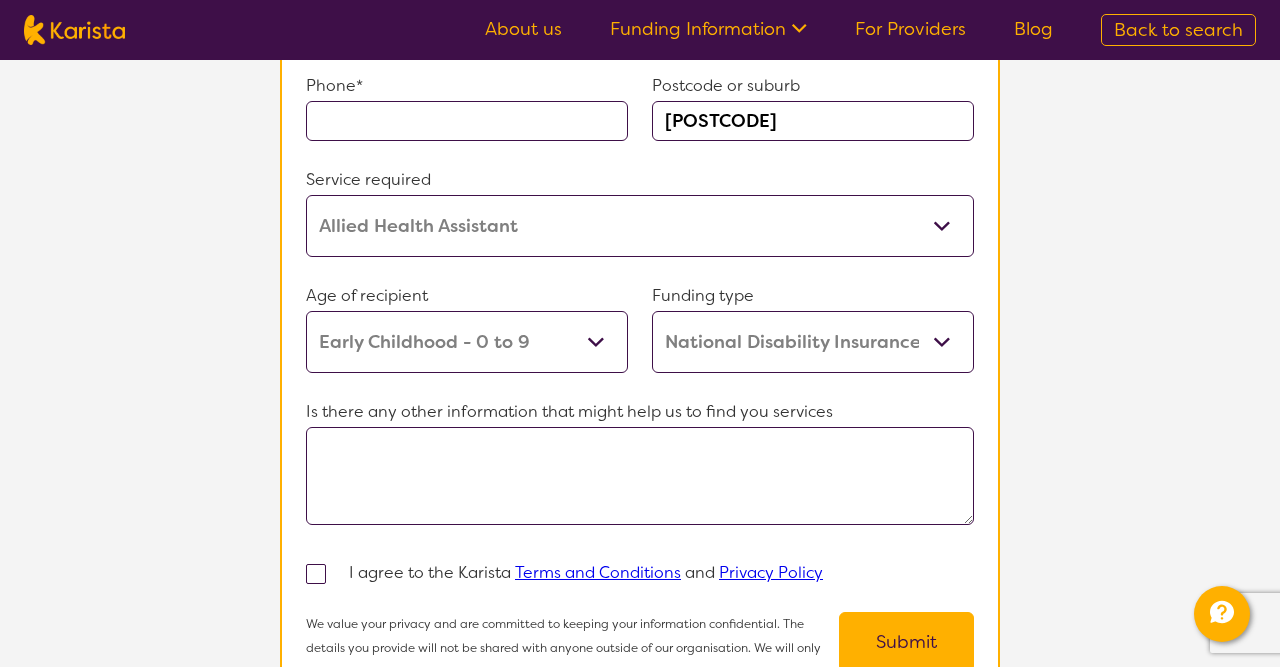 click on "Allied Health Assistant Assessment (ADHD or Autism) Behaviour support Counselling Dietitian Domestic and home help Employment Support Exercise physiology Home Care Package Provider Key Worker NDIS Plan management NDIS Support Coordination Nursing services Occupational therapy Personal care Physiotherapy Podiatry Psychology Psychosocial Recovery Coach Respite Speech therapy Supported accommodation Support worker" at bounding box center [640, 226] 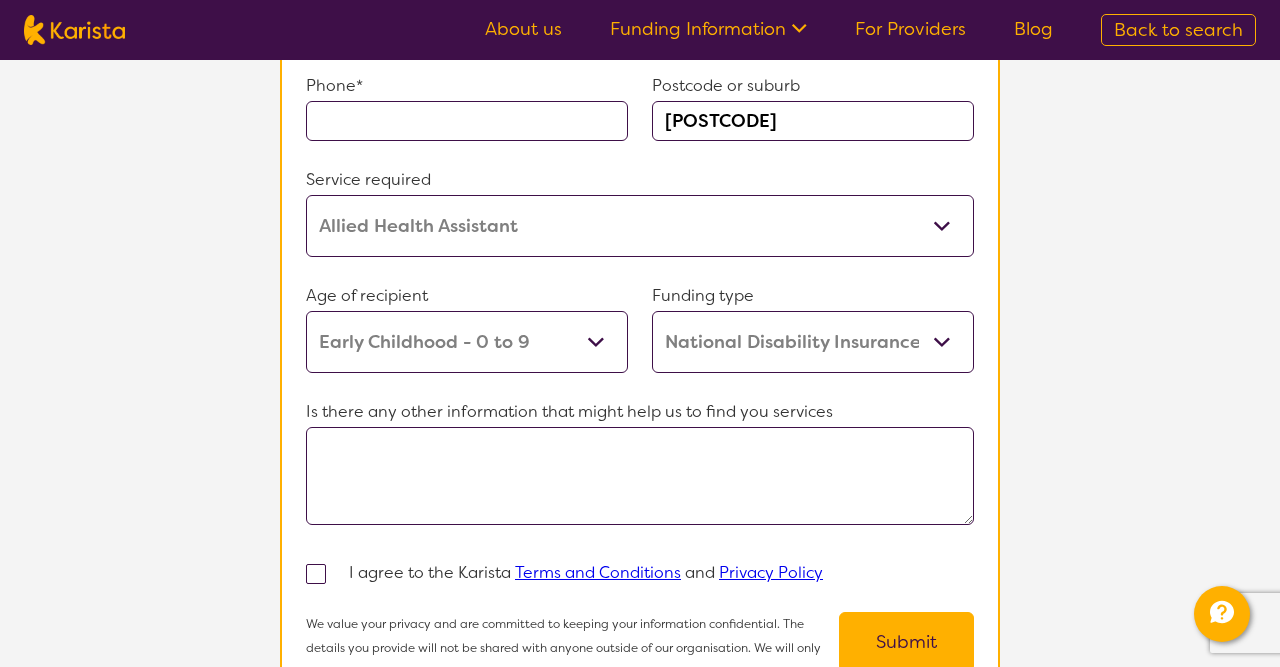 select 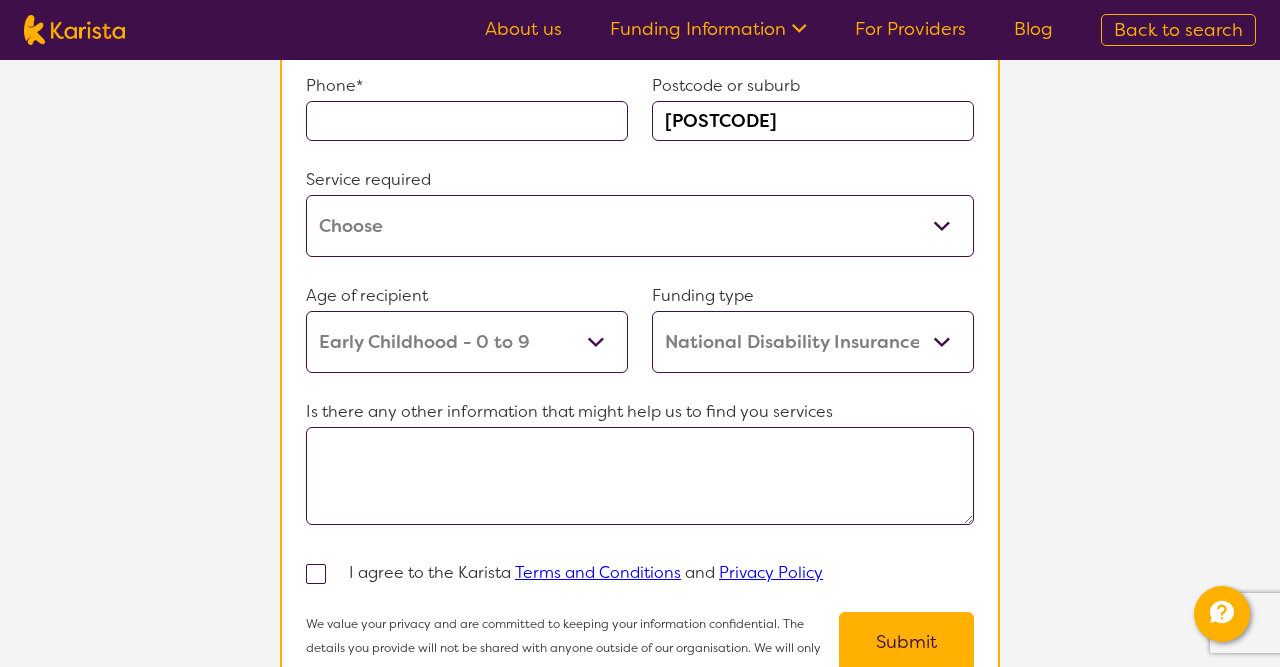 click at bounding box center (0, 0) 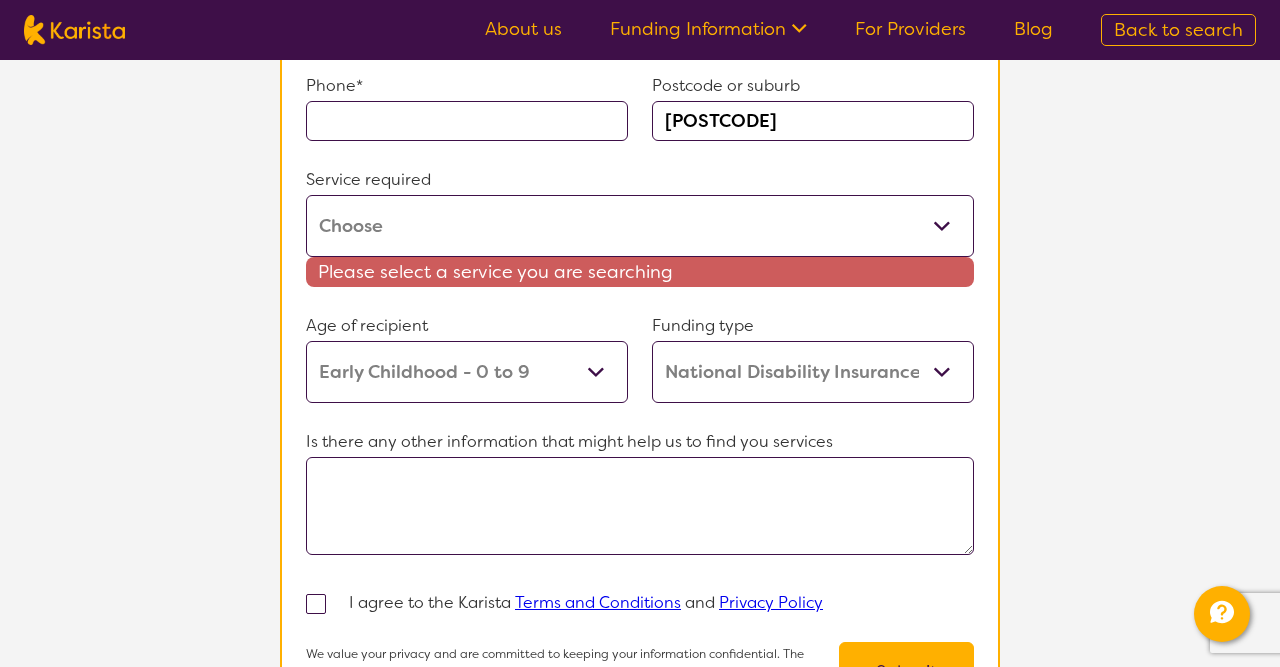 click on "Tell us more Our Client Services team are experienced in finding and connecting people to supports with availability. Complete the form below to tell us more about what you are looking for: Complete this form Please answer these questions so we can assist you in finding services: Your first name* Your surname Email* Phone* Postcode or suburb 0870 Service required Allied Health Assistant Assessment (ADHD or Autism) Behaviour support Counselling Dietitian Domestic and home help Employment Support Exercise physiology Home Care Package Provider Key Worker NDIS Plan management NDIS Support Coordination Nursing services Occupational therapy Personal care Physiotherapy Podiatry Psychology Psychosocial Recovery Coach Respite Speech therapy Supported accommodation Support worker Please select a service you are searching Age of recipient Early Childhood - 0 to 9 Child - 10 to 11 Adolescent - 12 to 17 Adult - 18 to 64 Aged - 65+ Funding type Home Care Package (HCP) Home Care Package - Level 1 Home Care Package - Level 2" at bounding box center (640, 167) 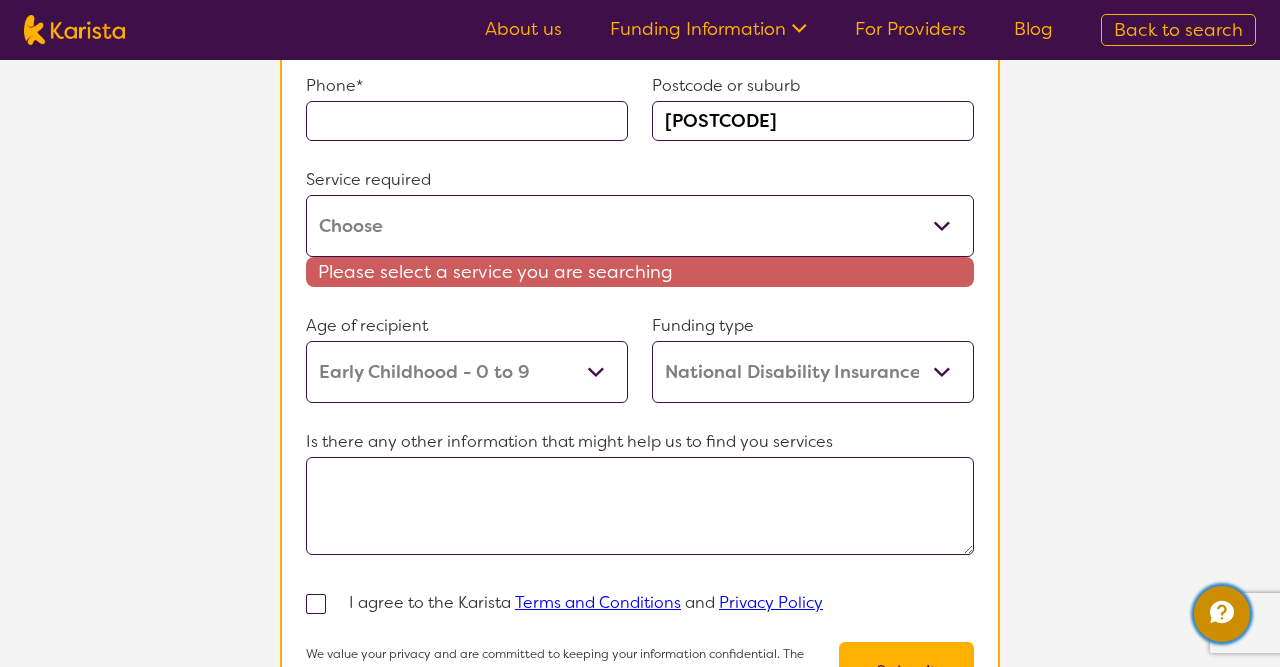 click 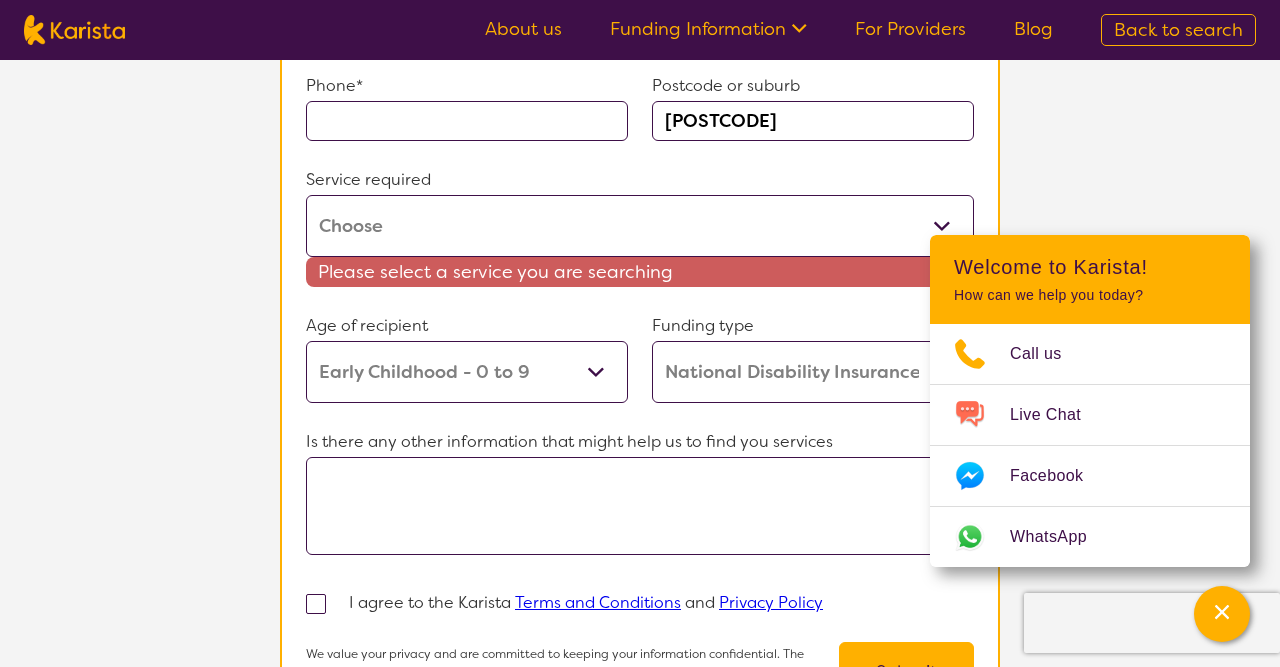 click on "Back to search" at bounding box center [1178, 30] 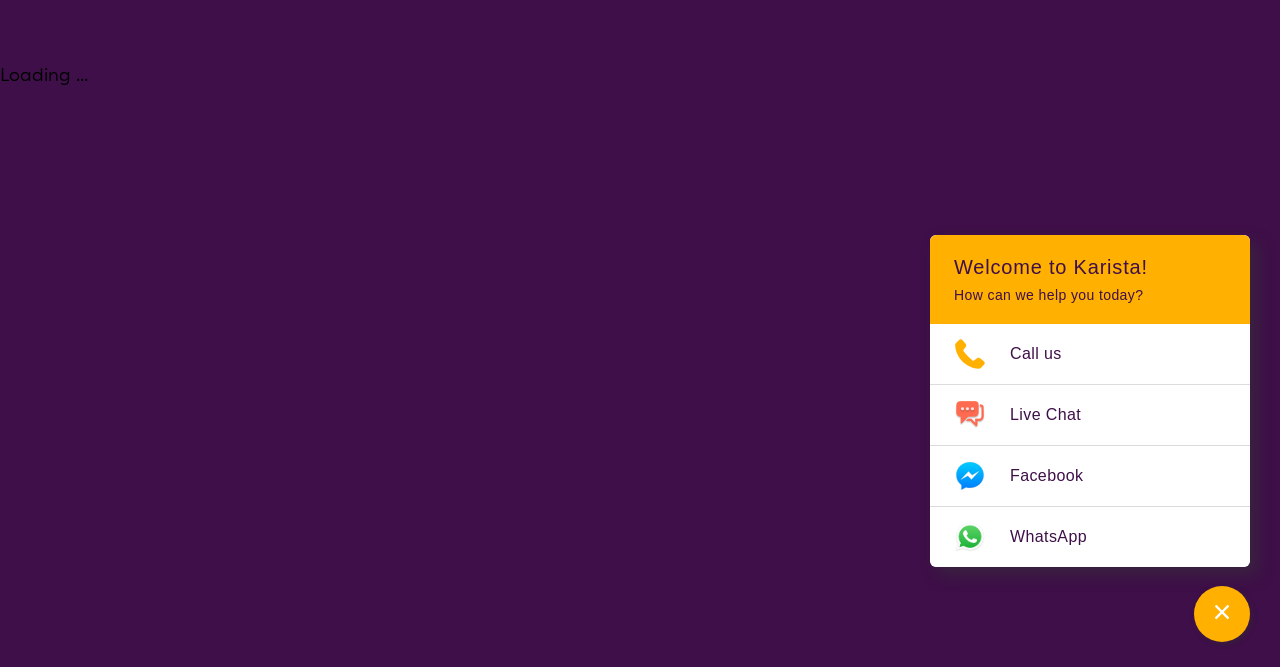 scroll, scrollTop: 0, scrollLeft: 0, axis: both 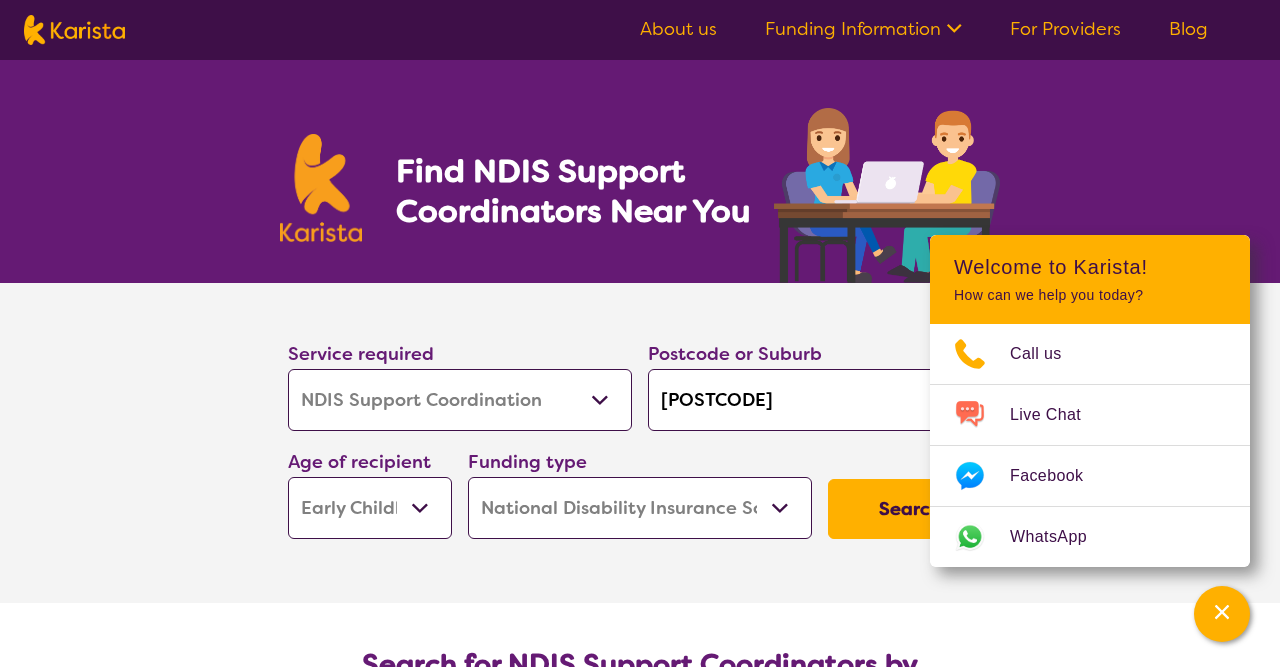 select on "NDIS Support Coordination" 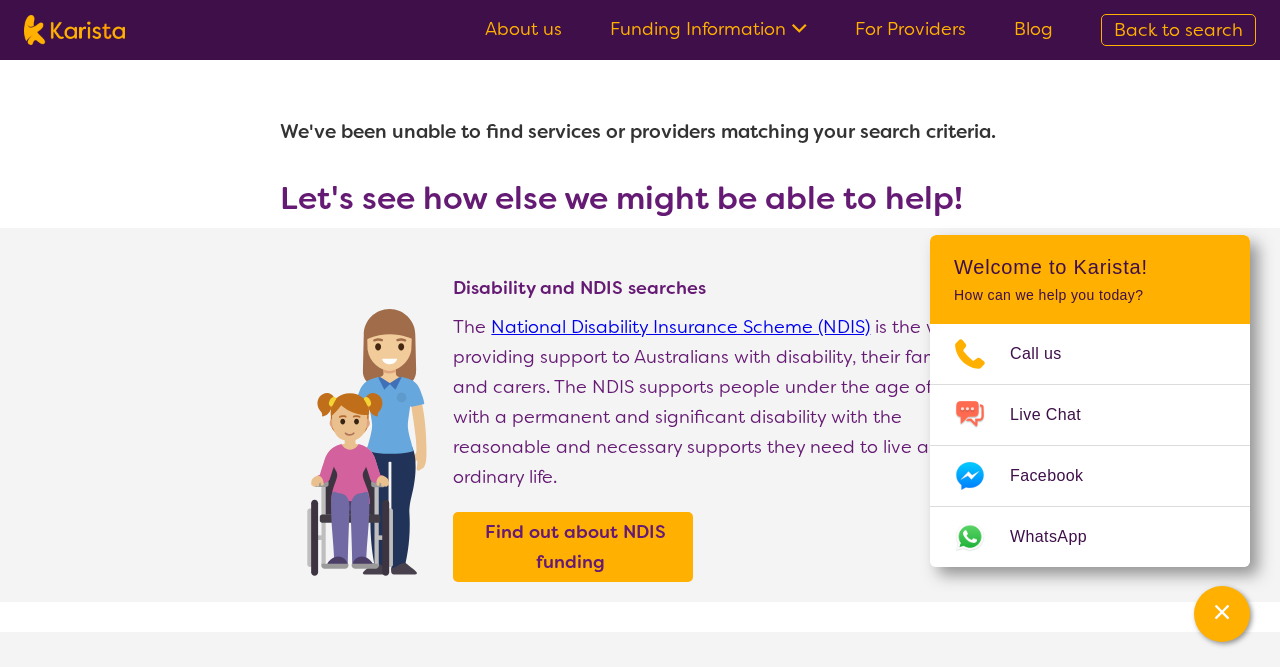 scroll, scrollTop: 1768, scrollLeft: 0, axis: vertical 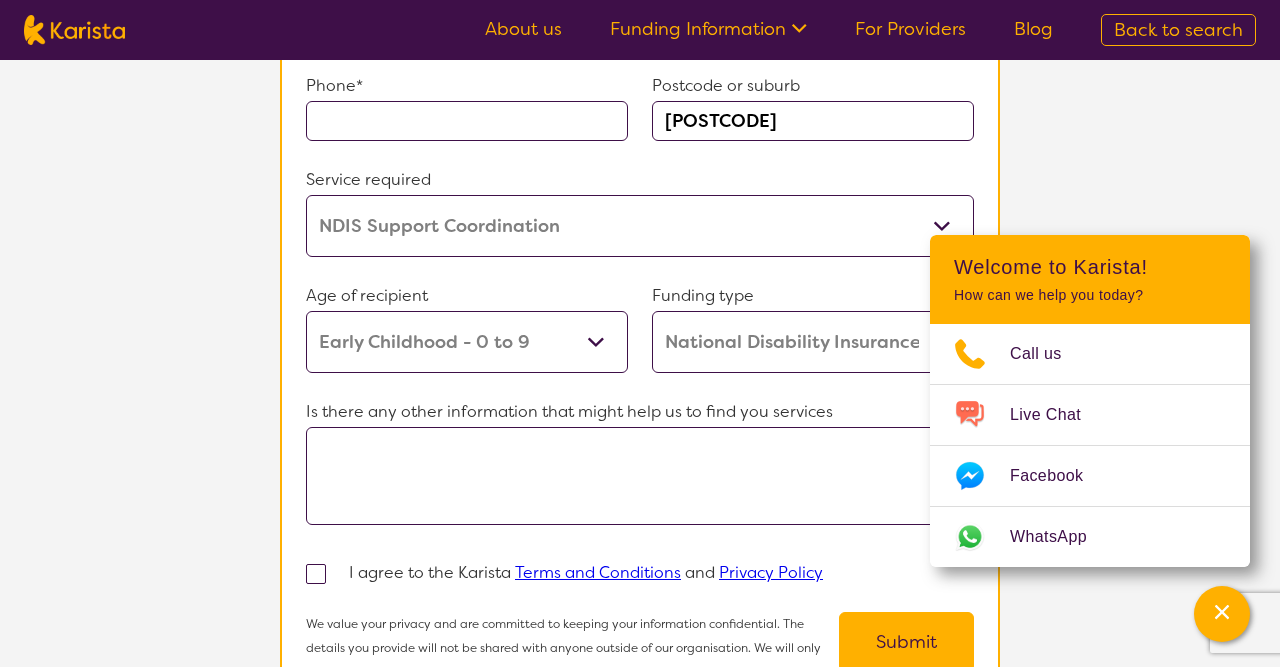 select on "NDIS Support Coordination" 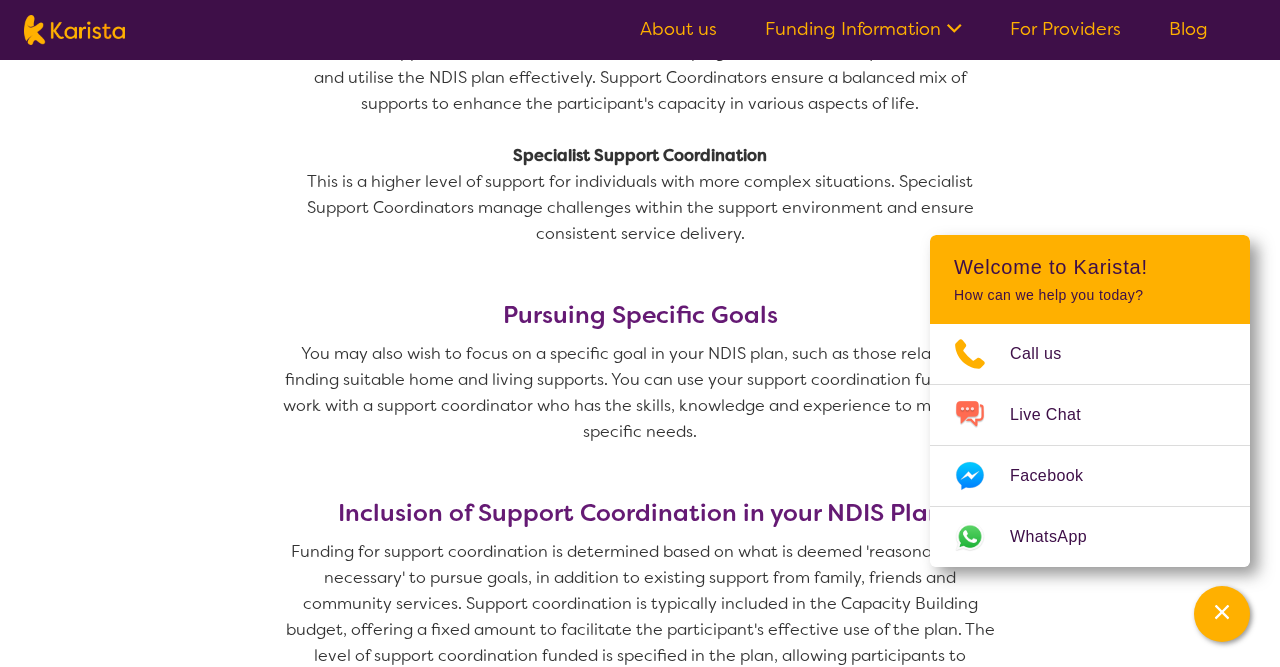 scroll, scrollTop: 0, scrollLeft: 0, axis: both 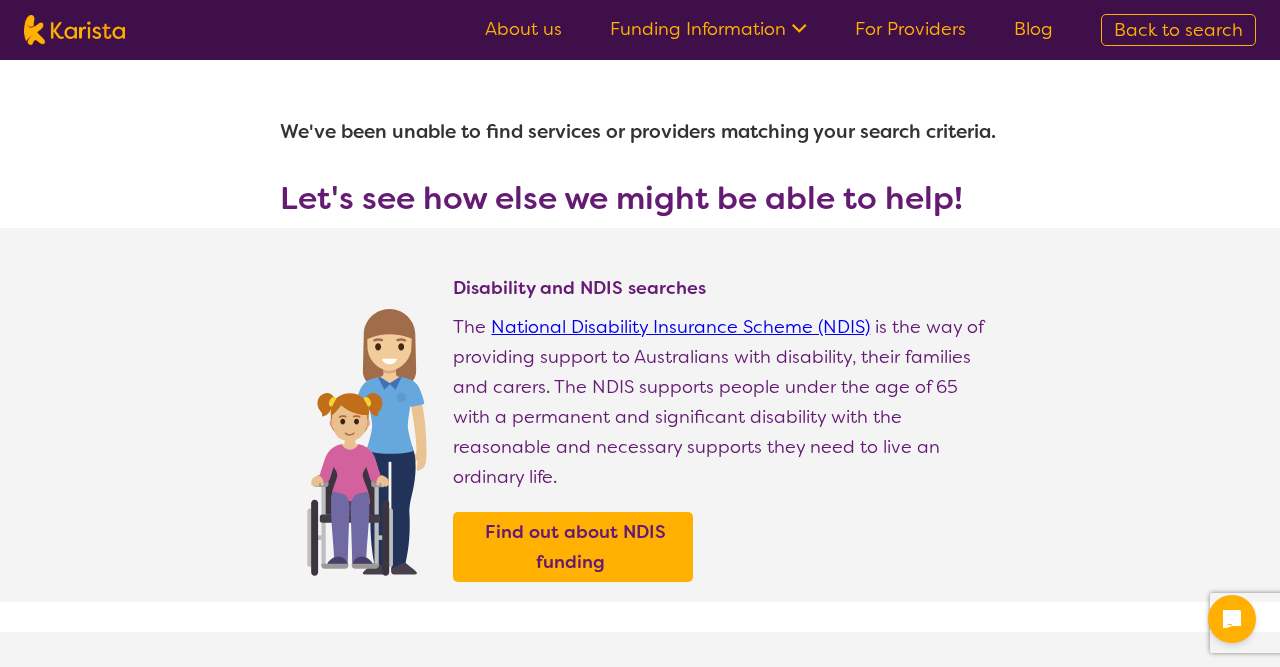 select on "NDIS Support Coordination" 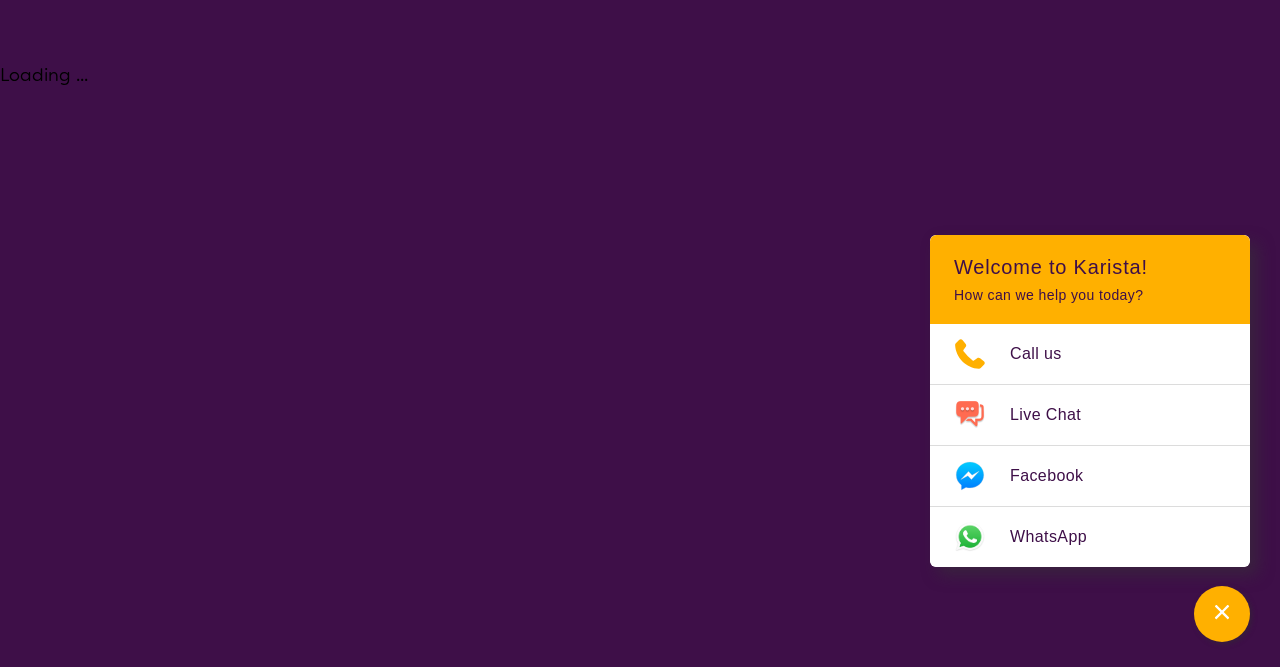 select on "NDIS Support Coordination" 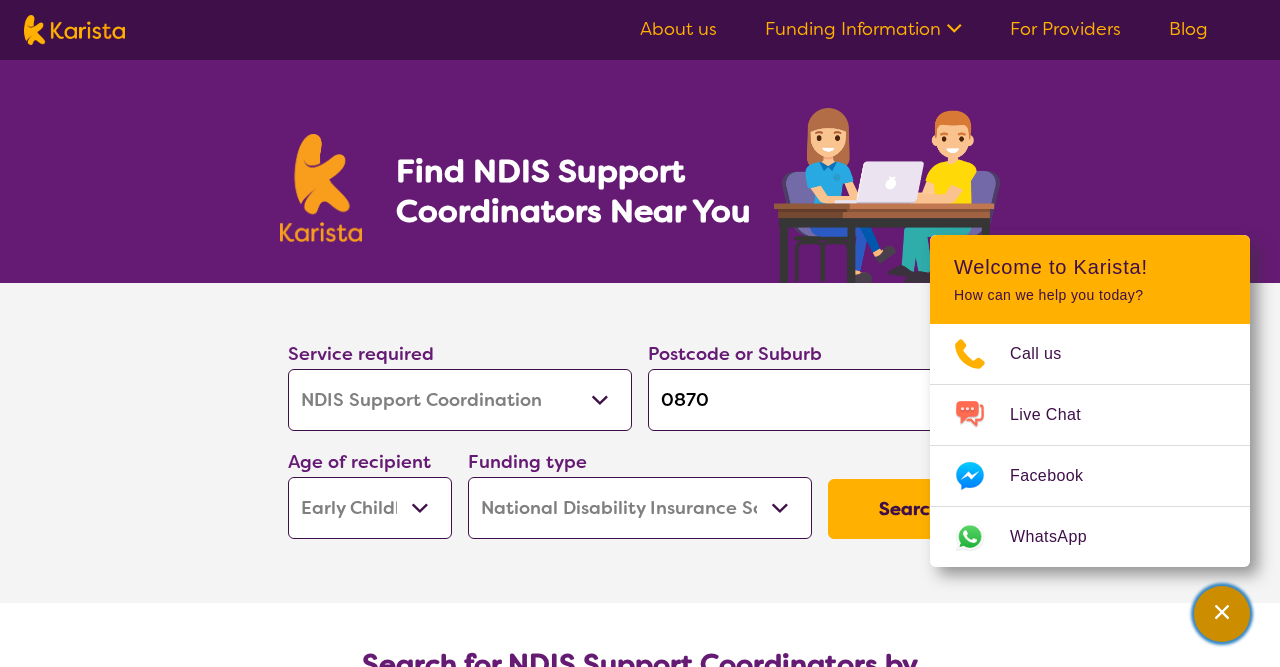 click at bounding box center (1222, 614) 